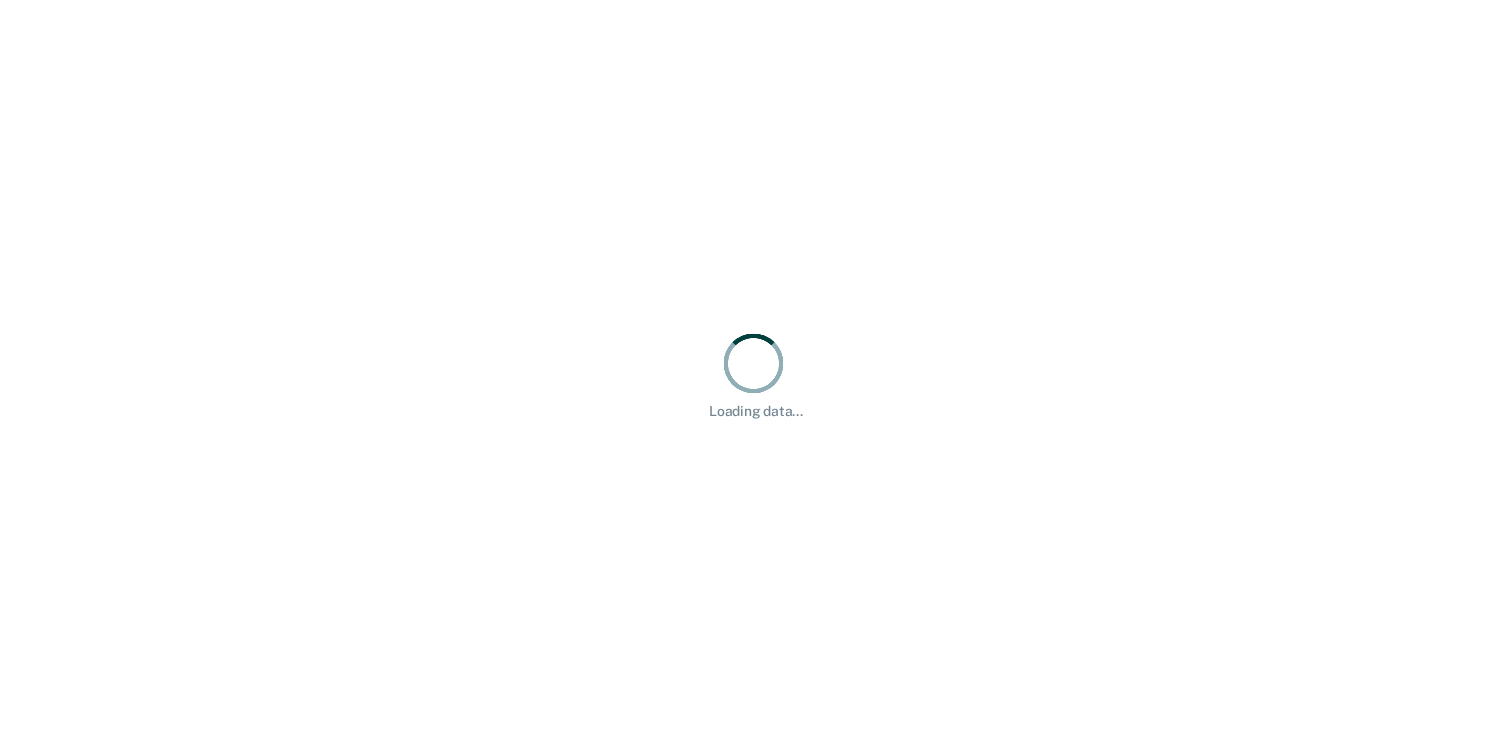 scroll, scrollTop: 0, scrollLeft: 0, axis: both 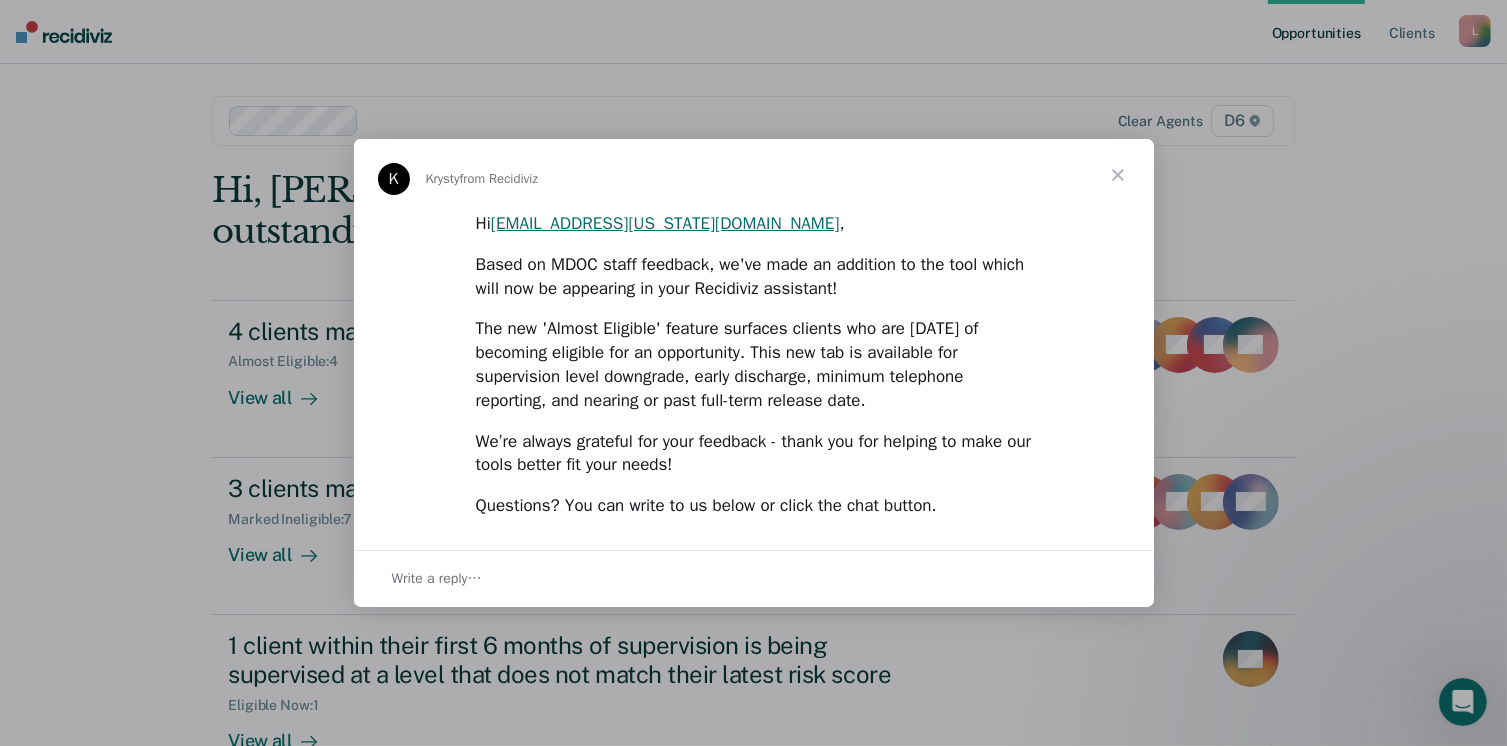 click at bounding box center (1118, 175) 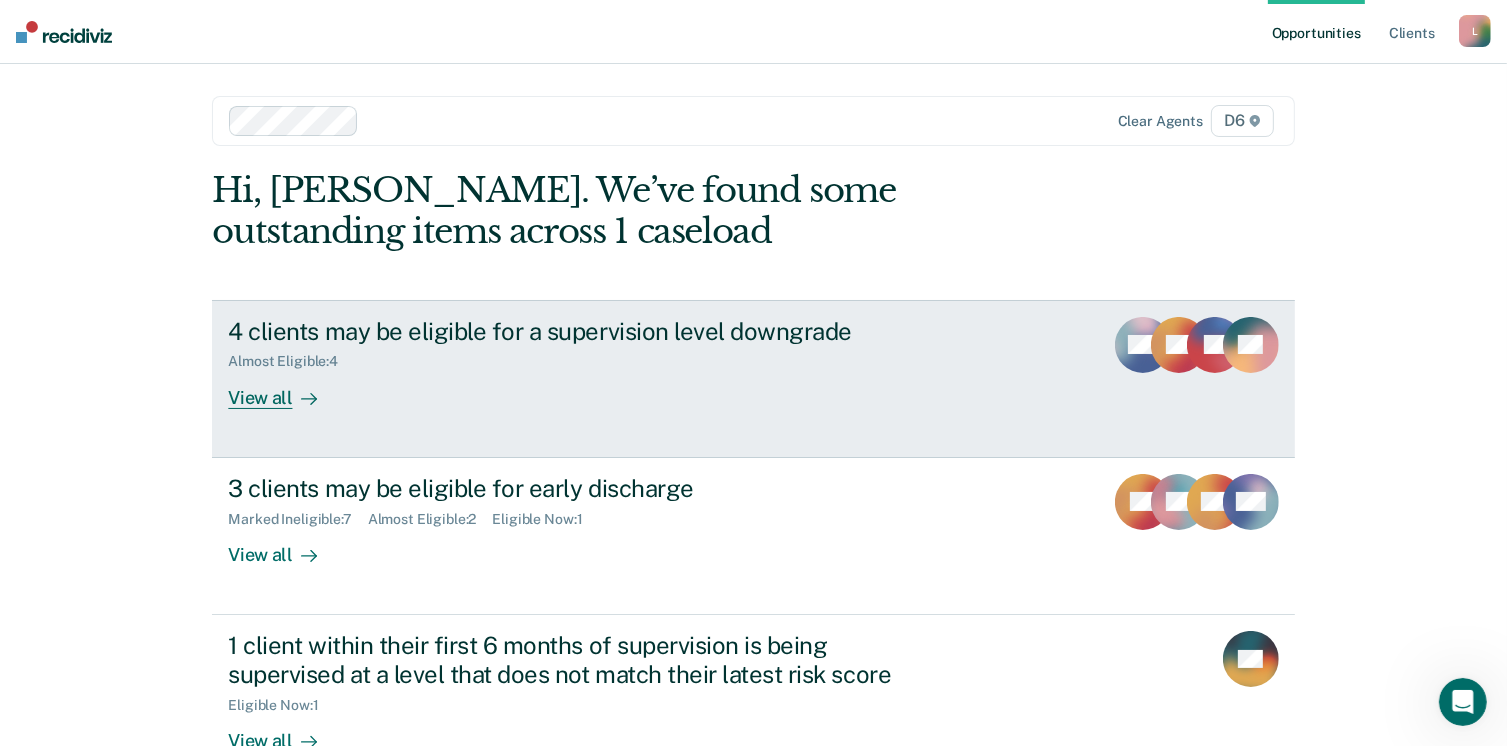 click on "4 clients may be eligible for a supervision level downgrade Almost Eligible :  4 View all   QH CB JN GT" at bounding box center [753, 379] 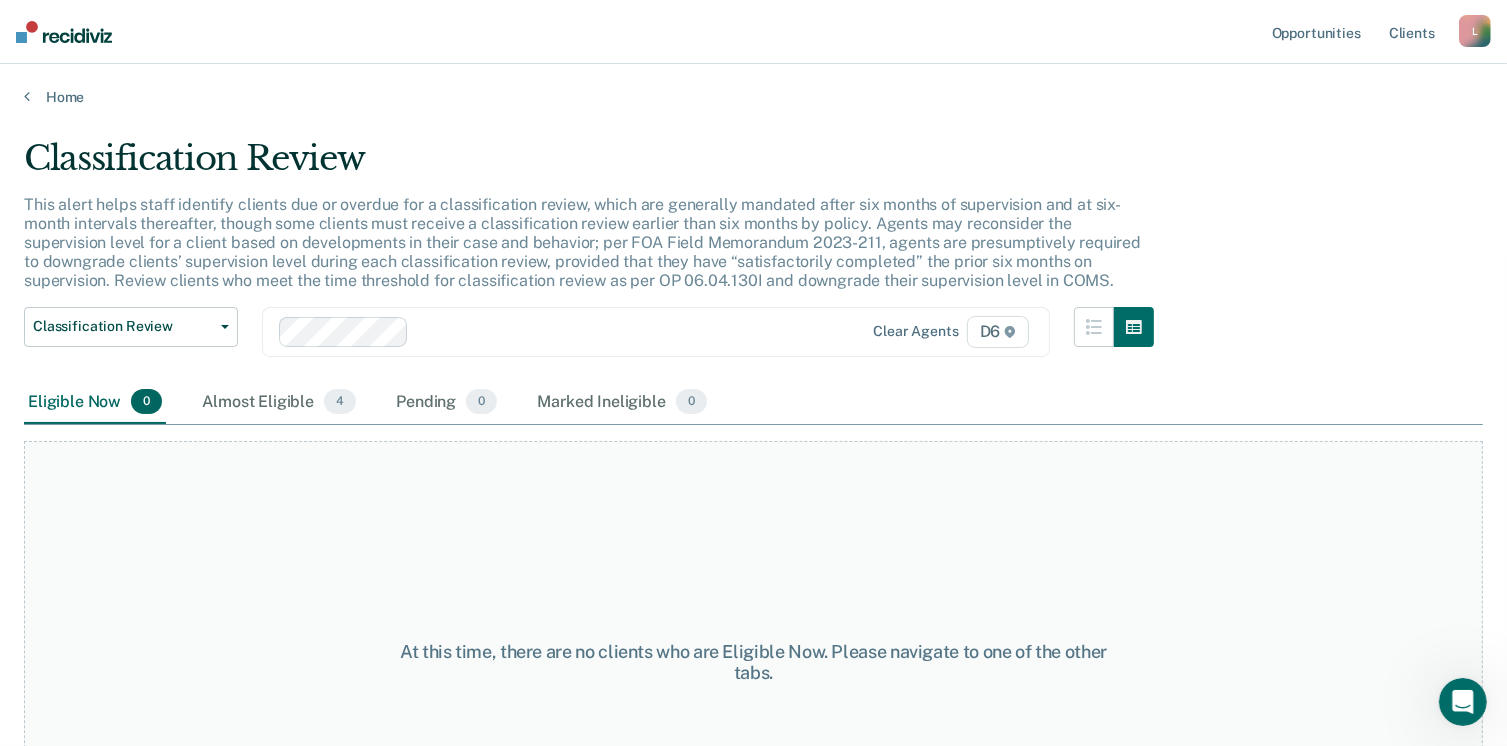click on "Almost Eligible 4" at bounding box center (279, 403) 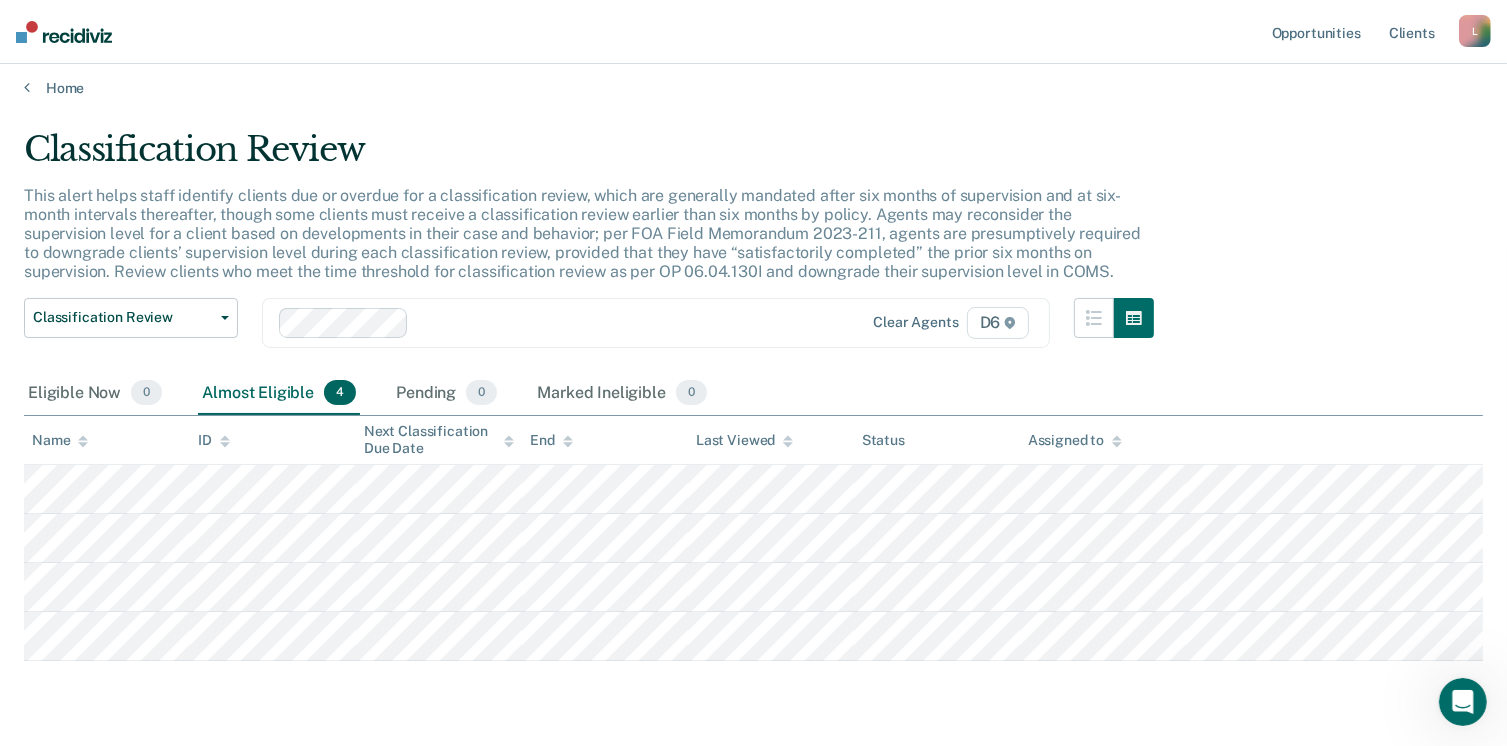 scroll, scrollTop: 0, scrollLeft: 0, axis: both 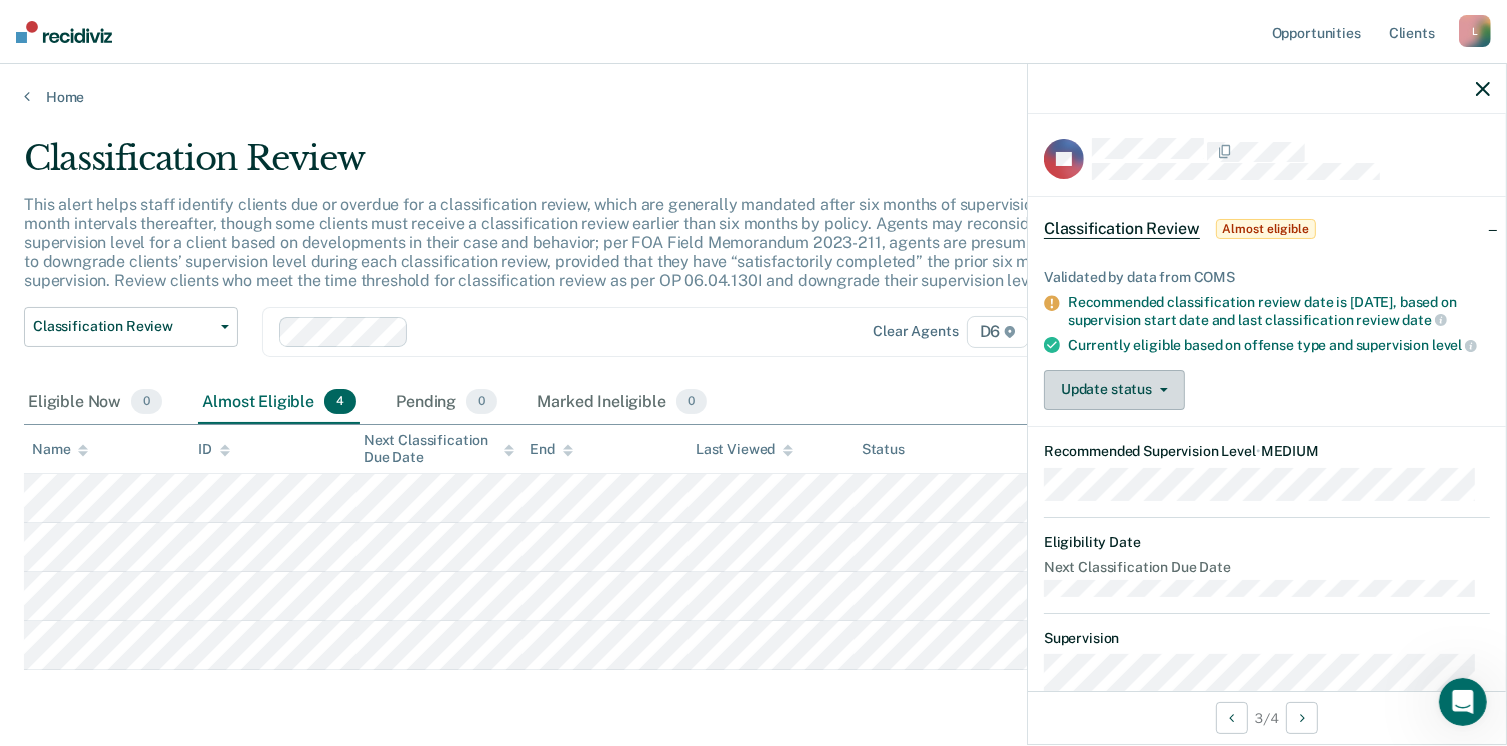 click on "Update status" at bounding box center (1114, 390) 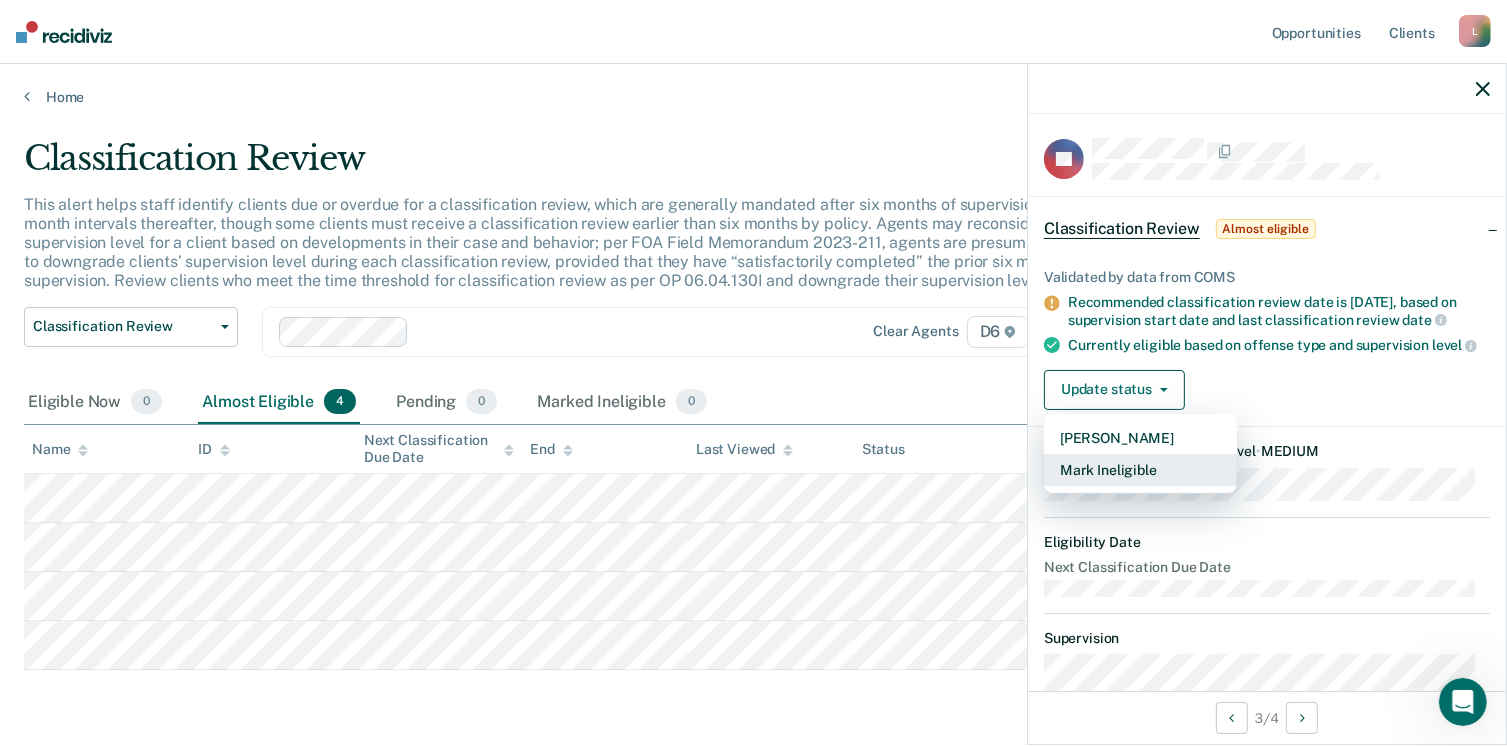 click on "Mark Ineligible" at bounding box center [1140, 470] 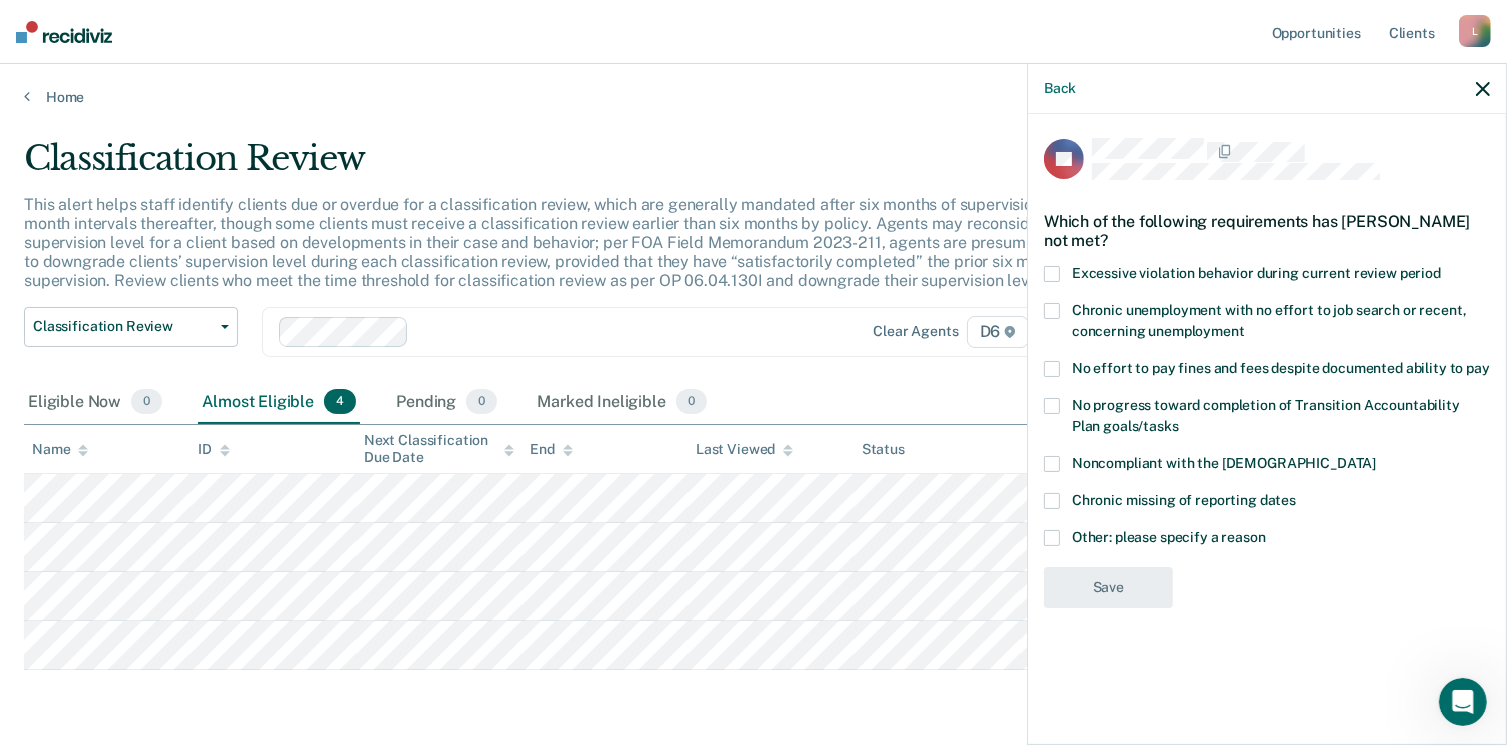 click at bounding box center (1052, 464) 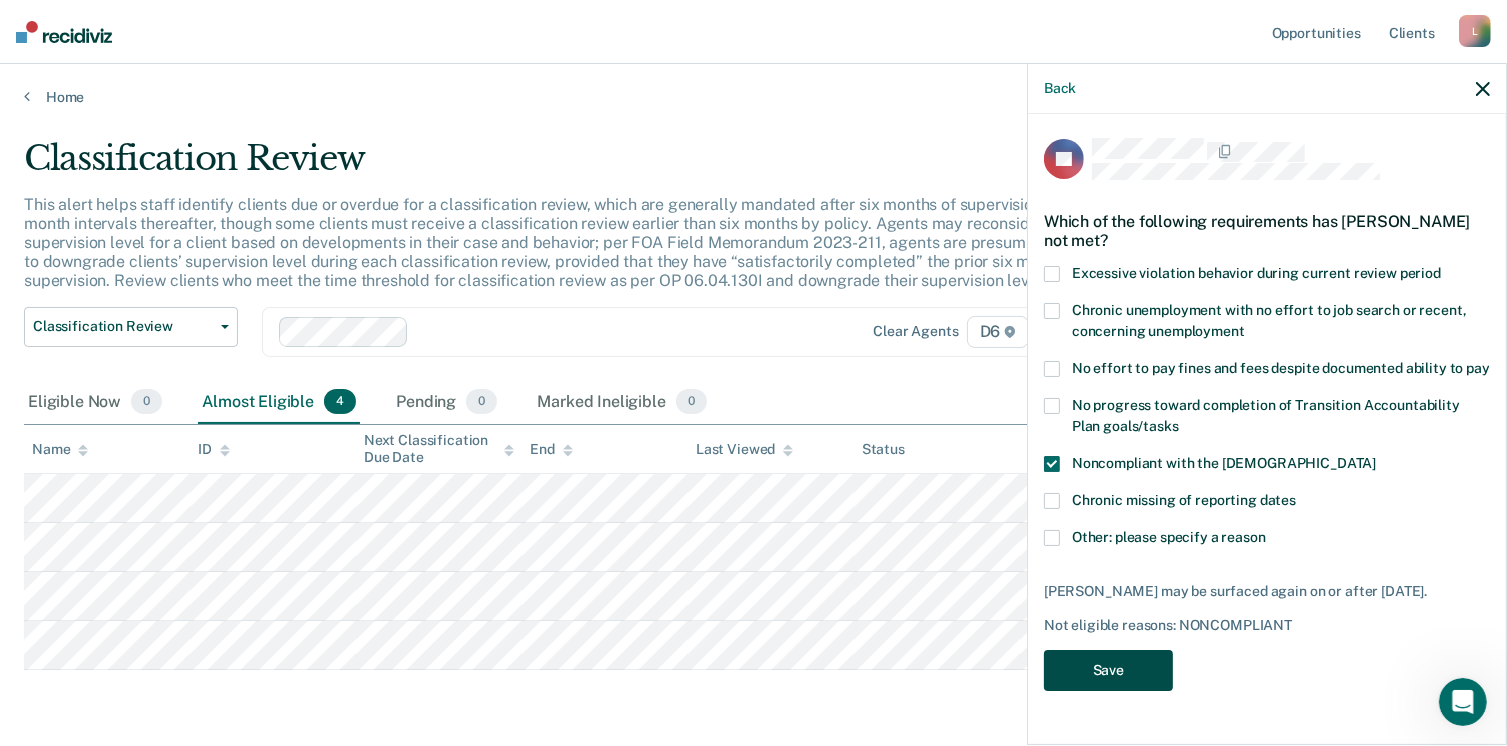click on "Save" at bounding box center [1108, 670] 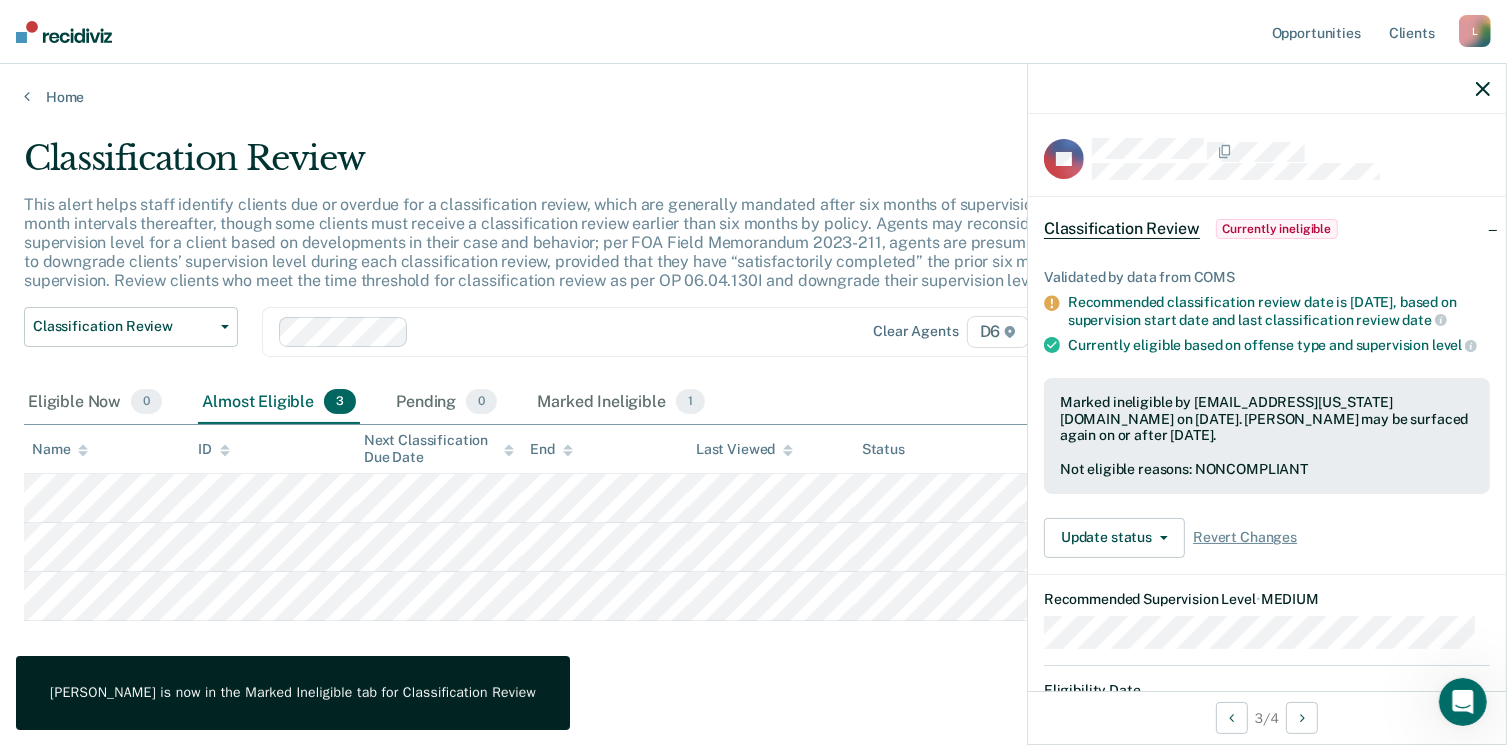 click on "Classification Review   This alert helps staff identify clients due or overdue for a classification review, which are generally mandated after six months of supervision and at six-month intervals thereafter, though some clients must receive a classification review earlier than six months by policy. Agents may reconsider the supervision level for a client based on developments in their case and behavior; per FOA Field Memorandum 2023-211, agents are presumptively required to downgrade clients’ supervision level during each classification review, provided that they have “satisfactorily completed” the prior six months on supervision. Review clients who meet the time threshold for classification review as per OP 06.04.130I and downgrade their supervision level in COMS. Classification Review Classification Review Early Discharge Minimum Telephone Reporting Overdue for Discharge Supervision Level Mismatch Clear   agents D6   Eligible Now 0 Almost Eligible 3 Pending 0 Marked Ineligible 1 Name ID End Status" at bounding box center [753, 432] 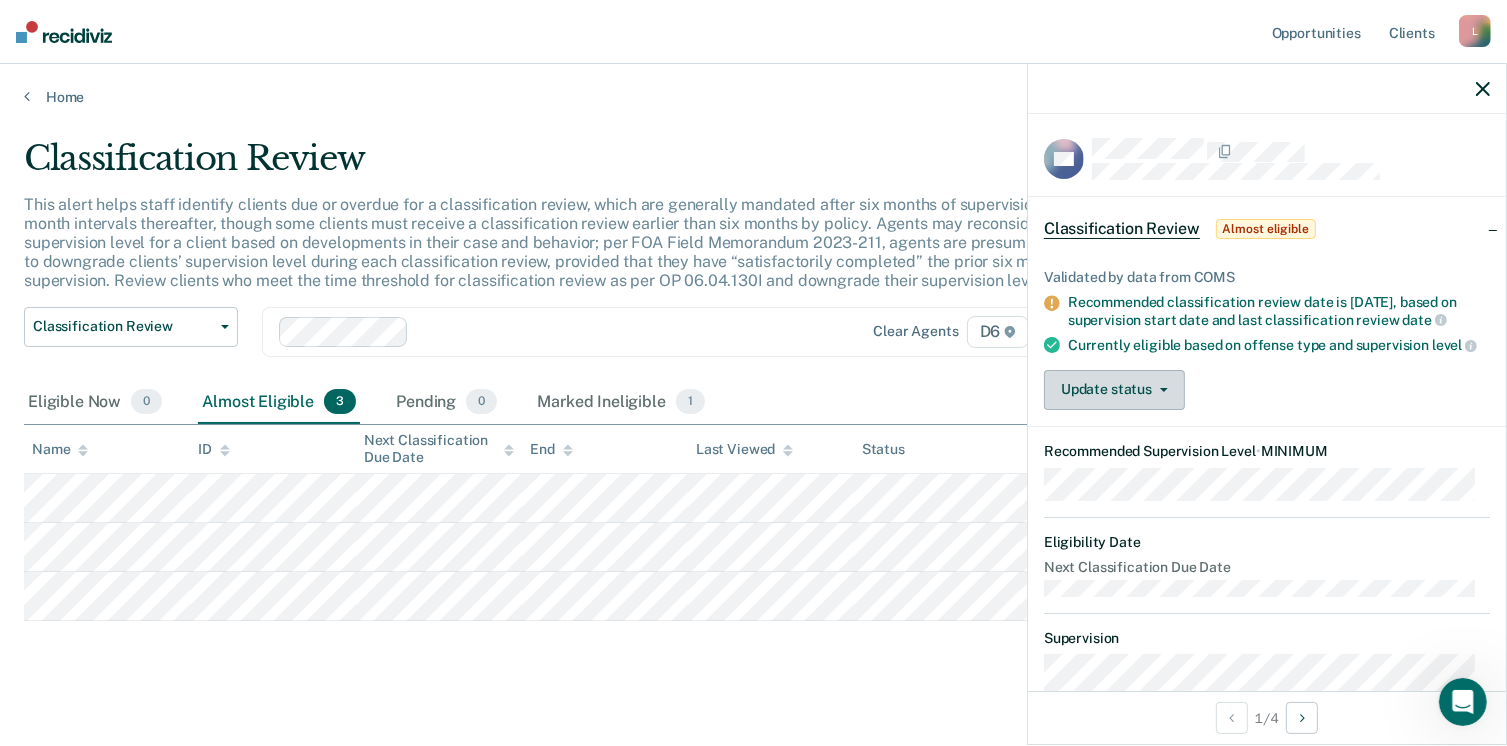 click on "Update status" at bounding box center (1114, 390) 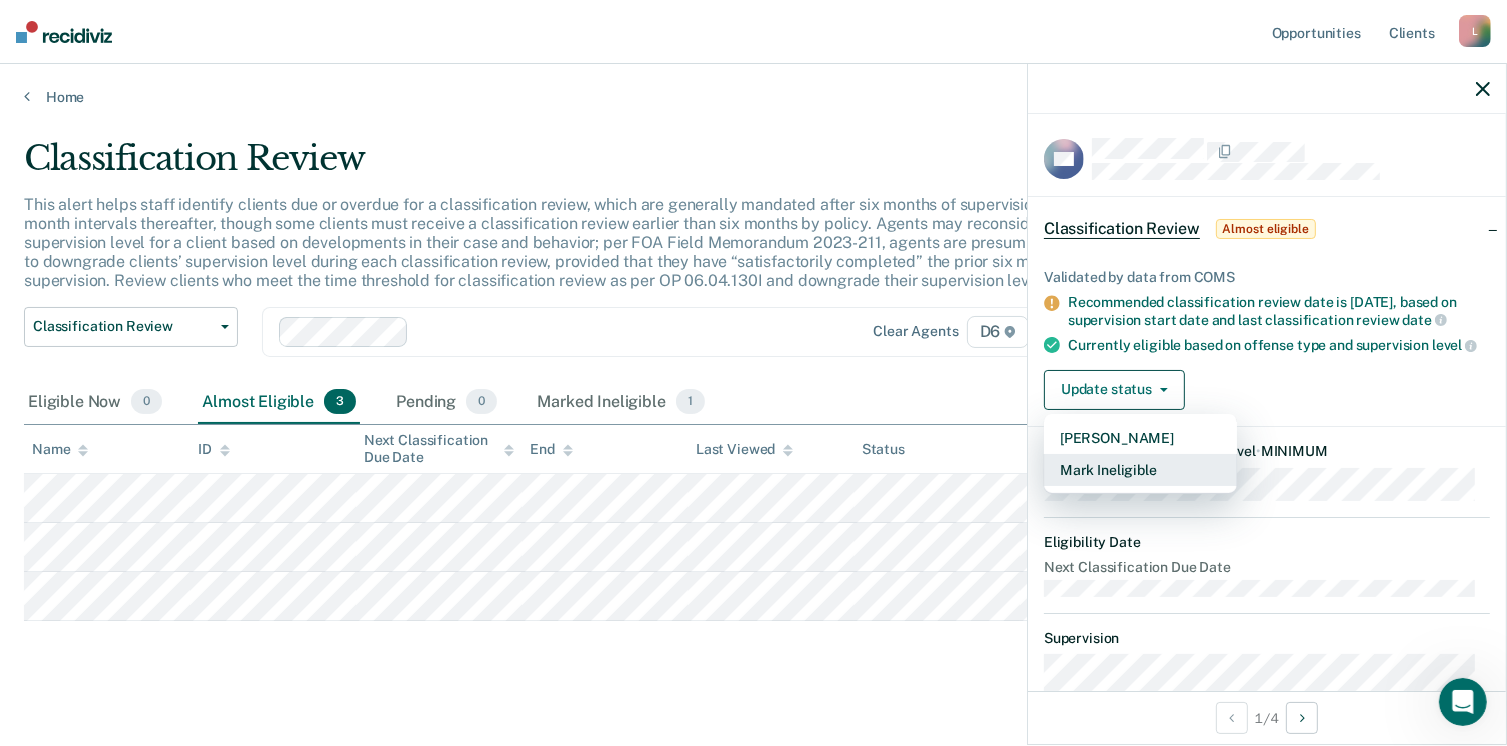 click on "Mark Ineligible" at bounding box center (1140, 470) 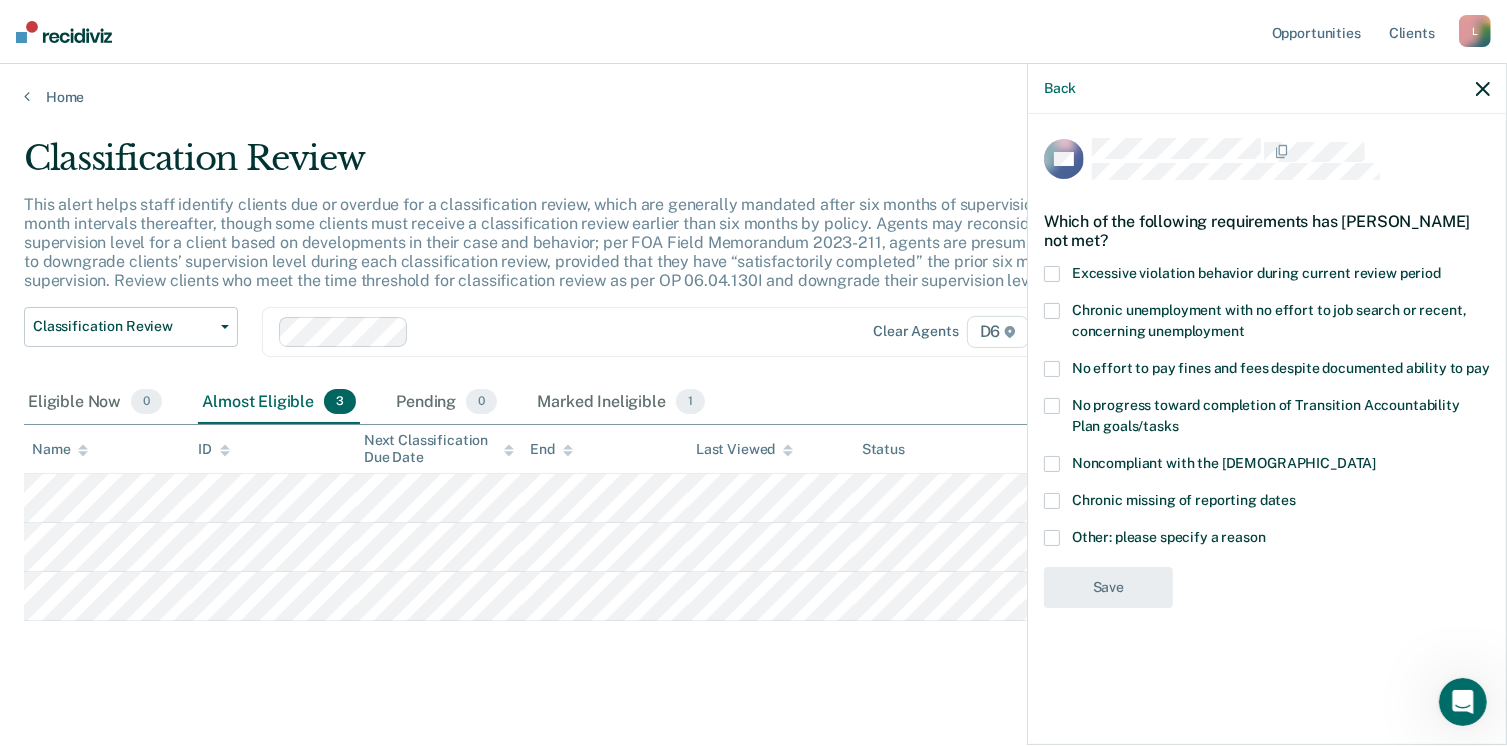 click at bounding box center (1052, 538) 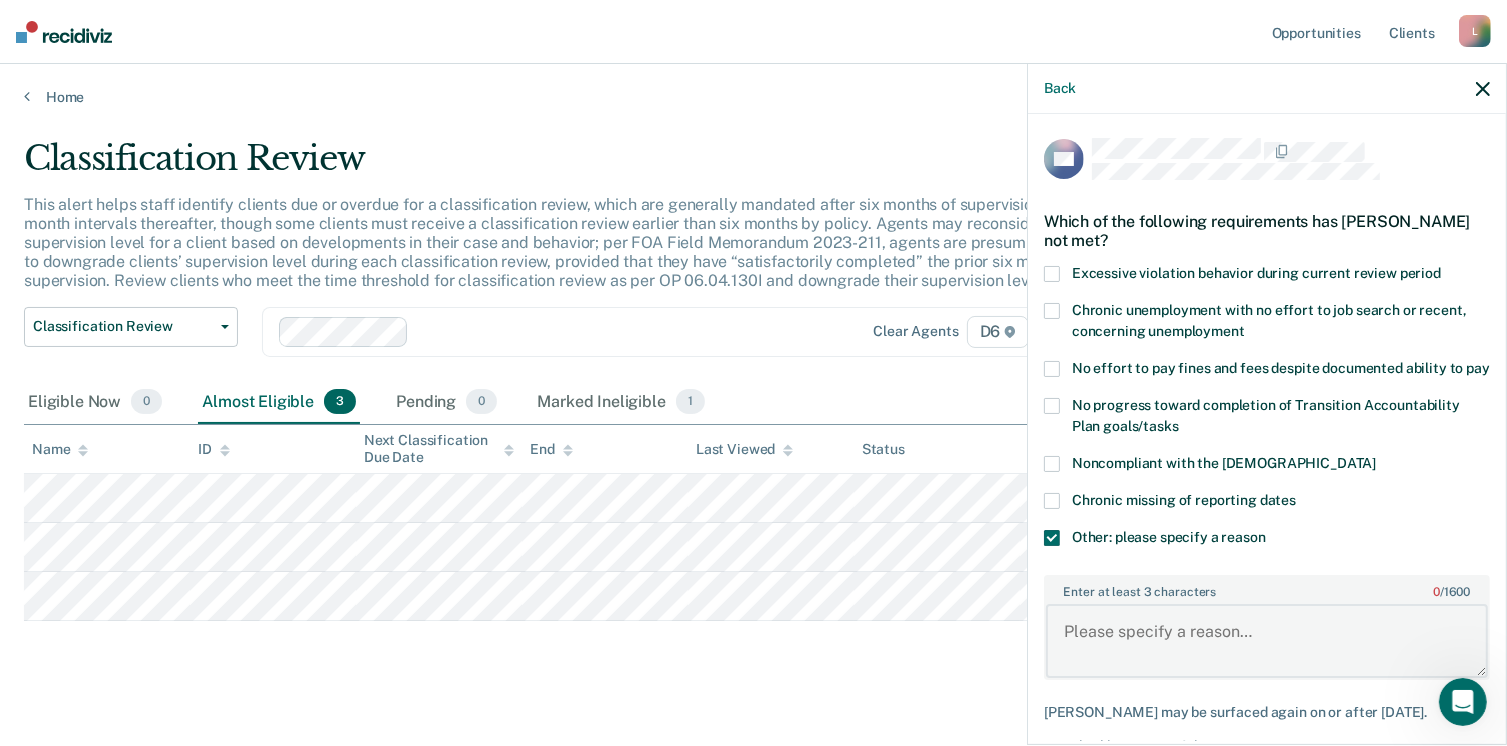 click on "Enter at least 3 characters 0  /  1600" at bounding box center (1267, 641) 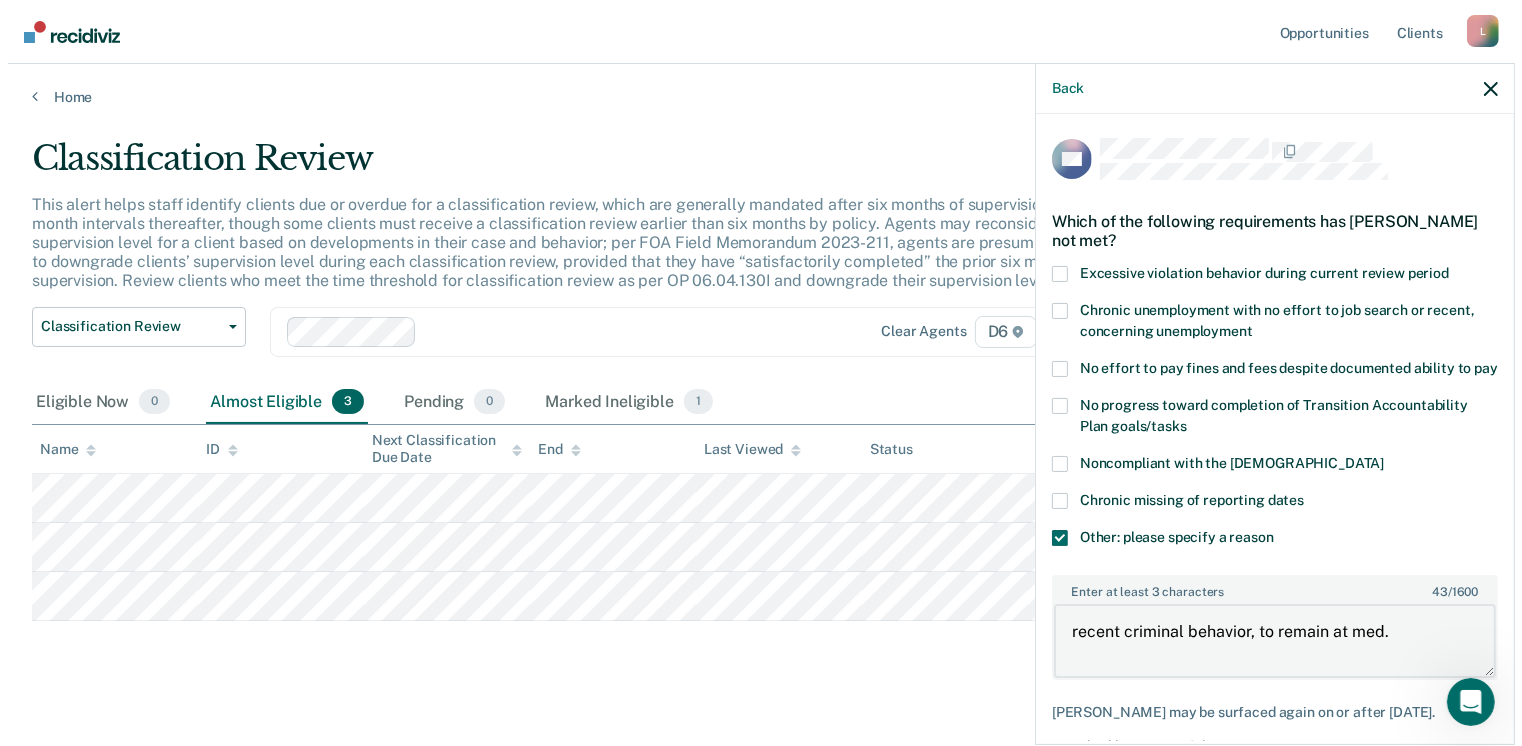 scroll, scrollTop: 140, scrollLeft: 0, axis: vertical 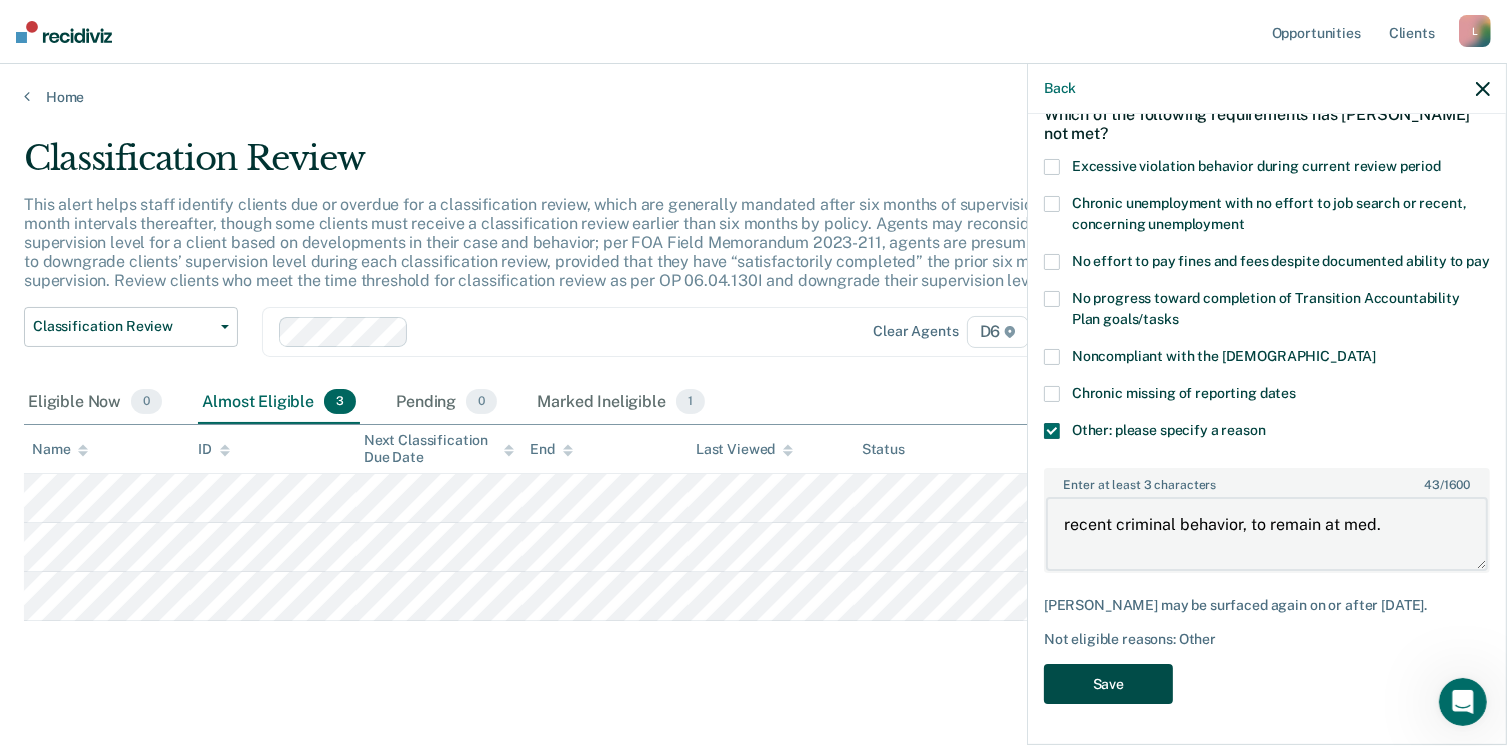 type on "recent criminal behavior, to remain at med." 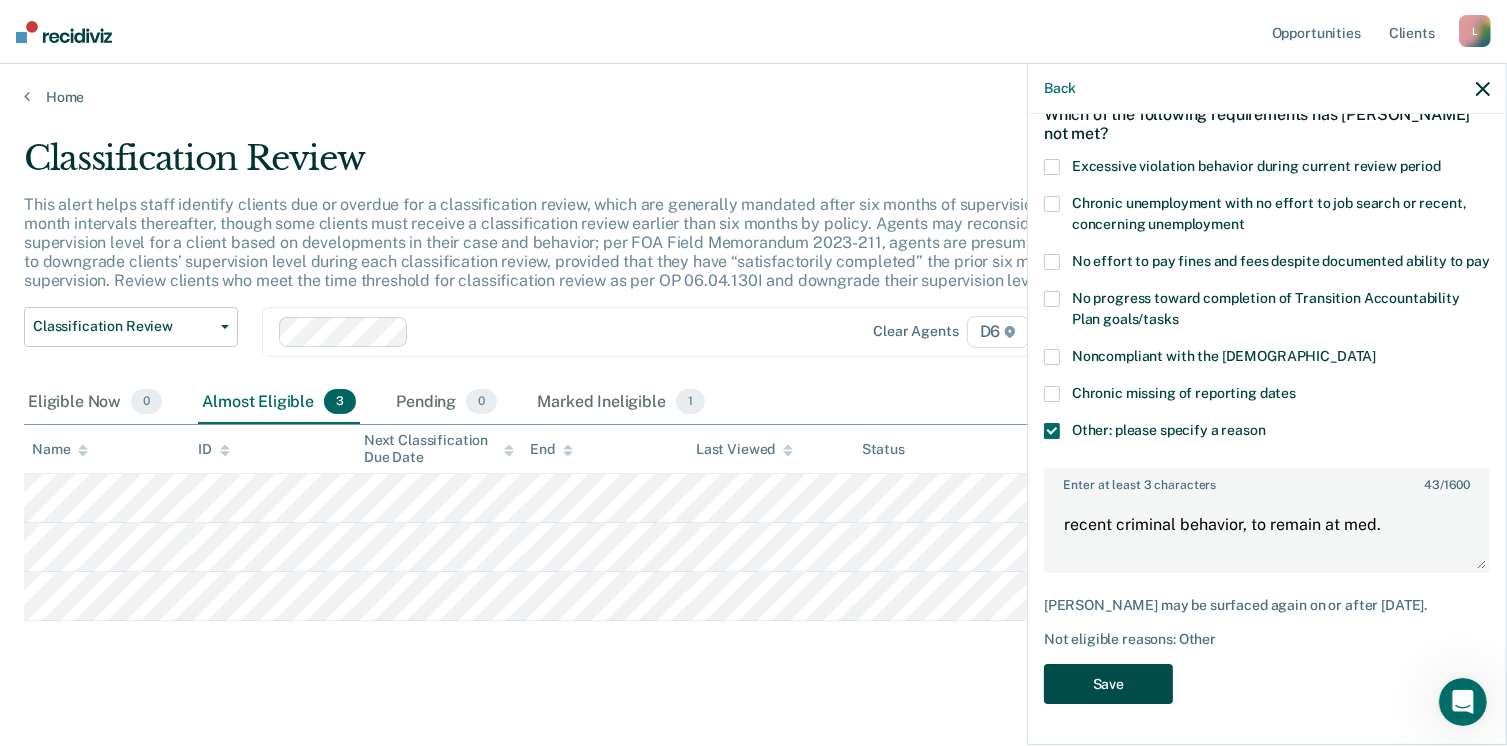 click on "Save" at bounding box center [1108, 684] 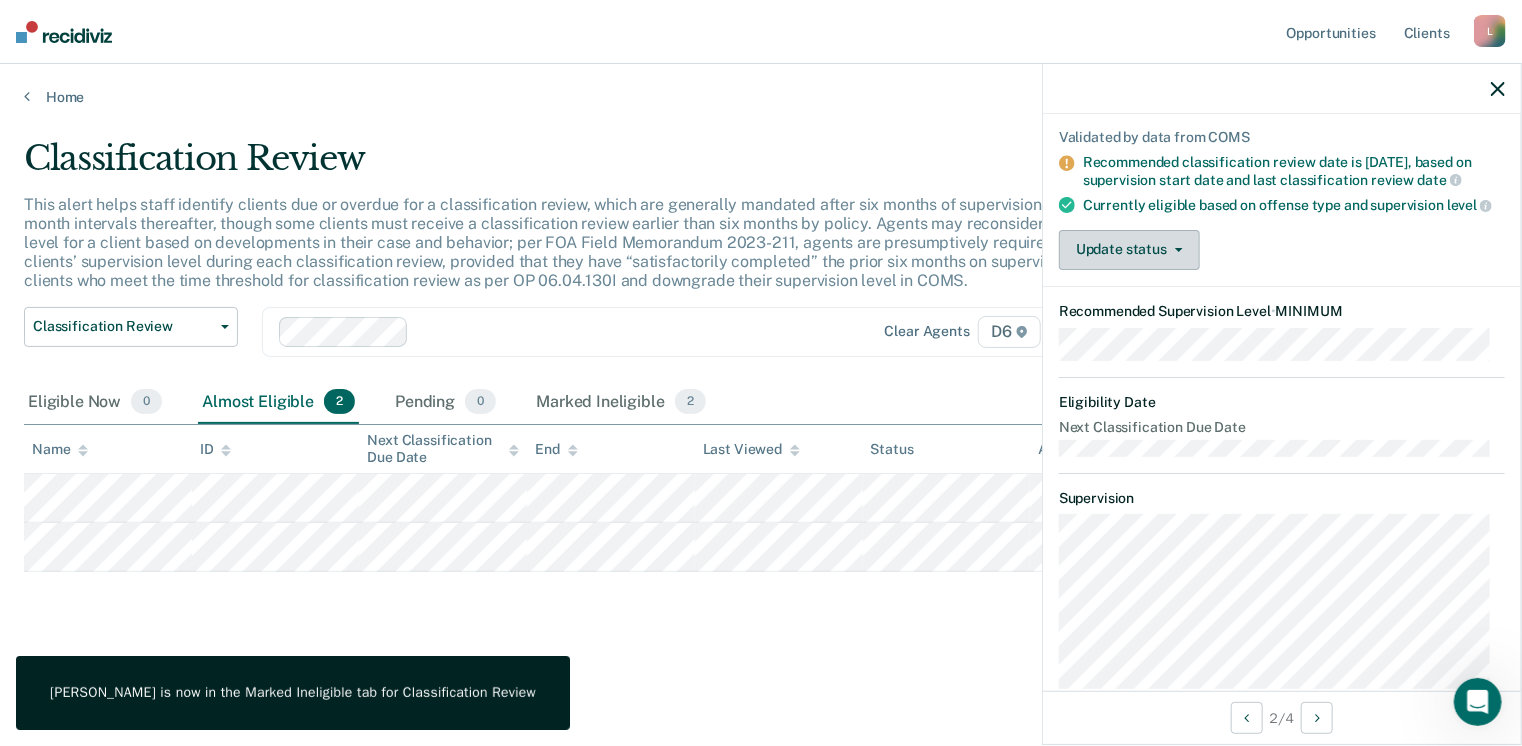 click on "Update status" at bounding box center [1129, 250] 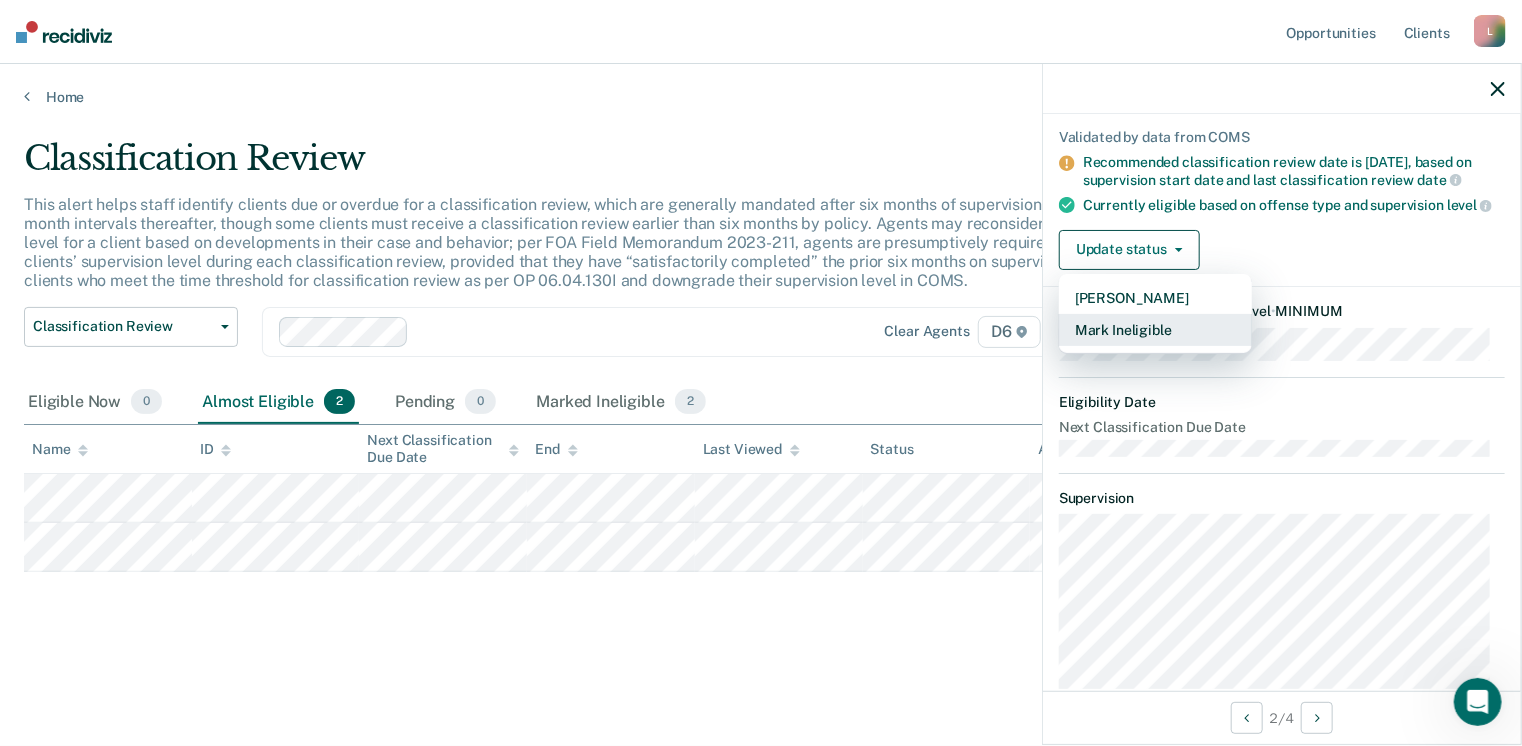 click on "Mark Ineligible" at bounding box center [1155, 330] 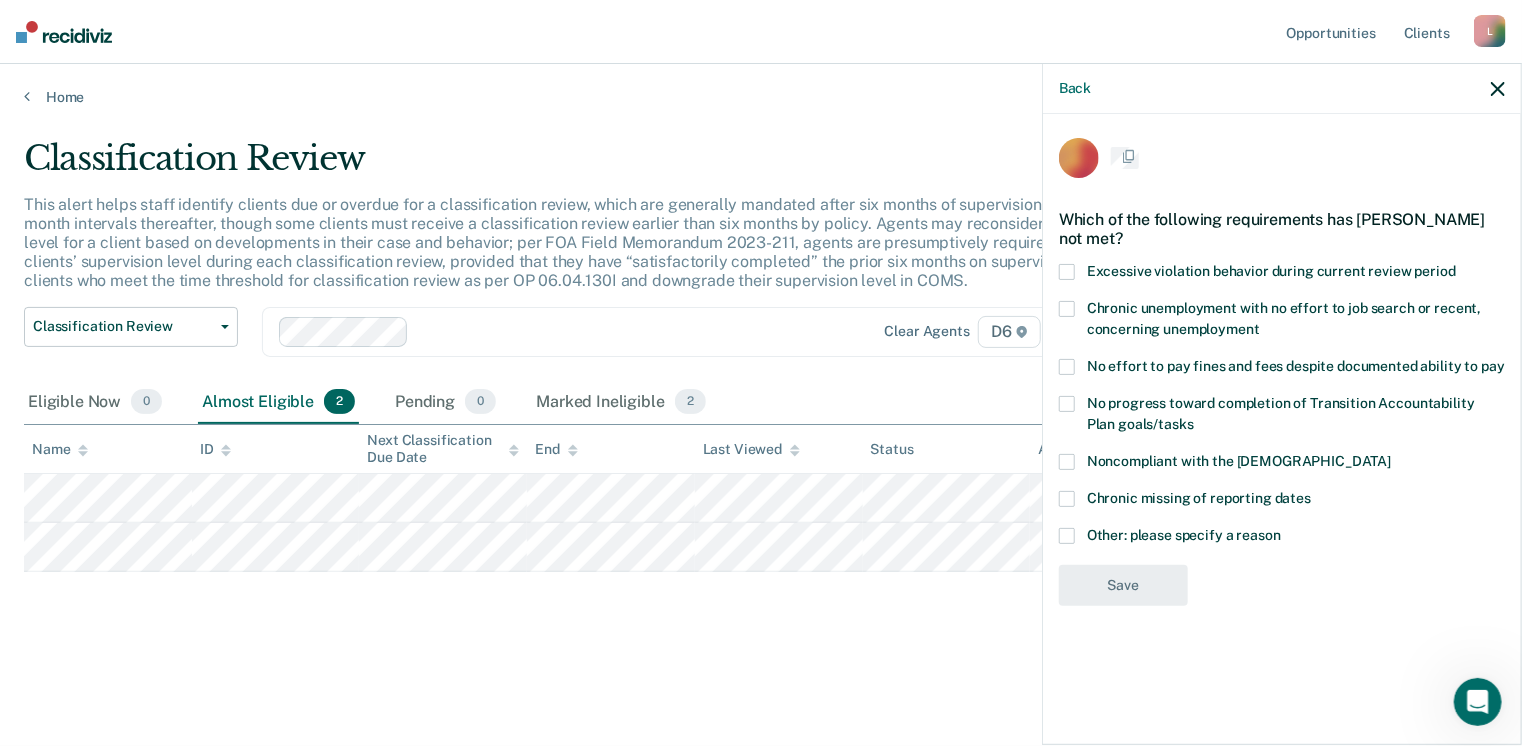 scroll, scrollTop: 0, scrollLeft: 0, axis: both 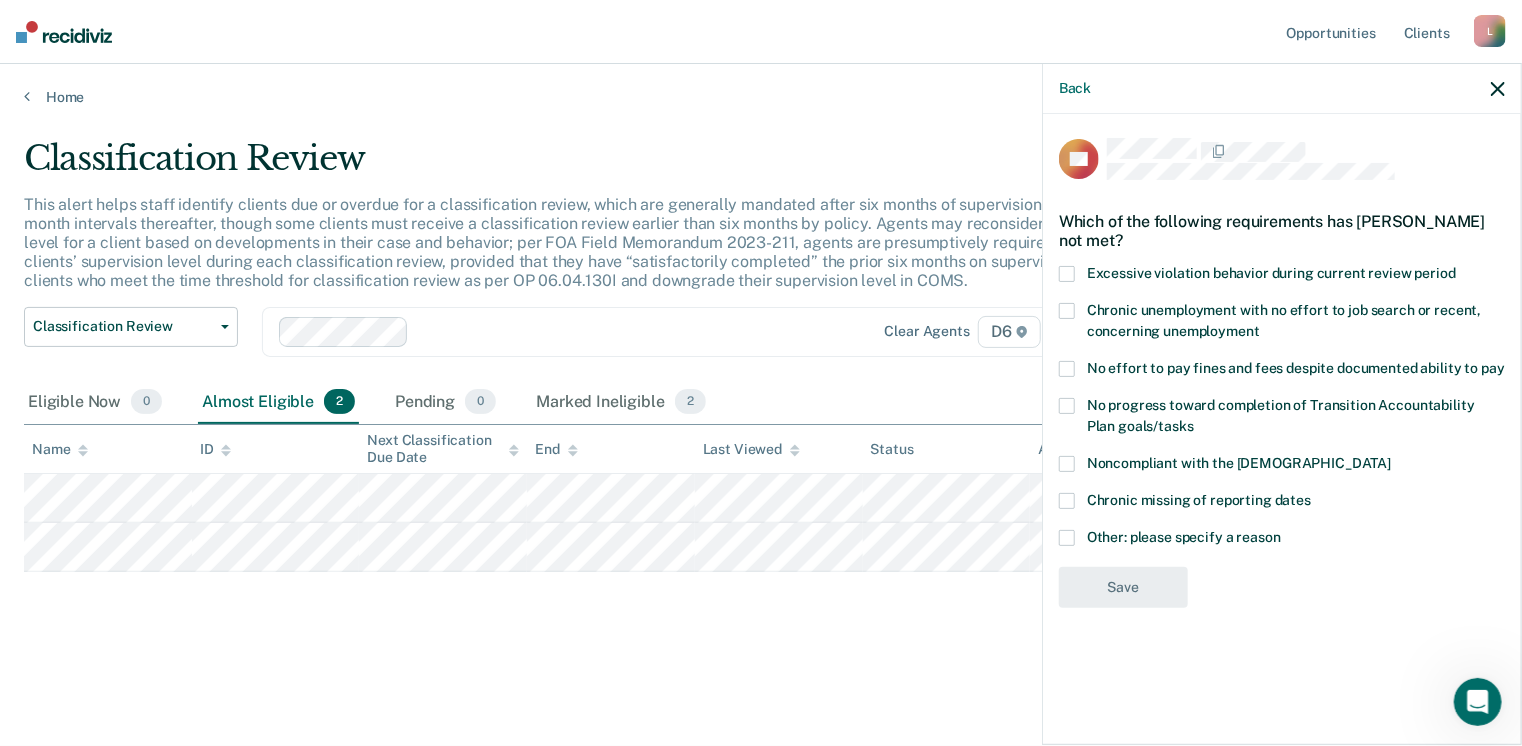 click at bounding box center (1067, 538) 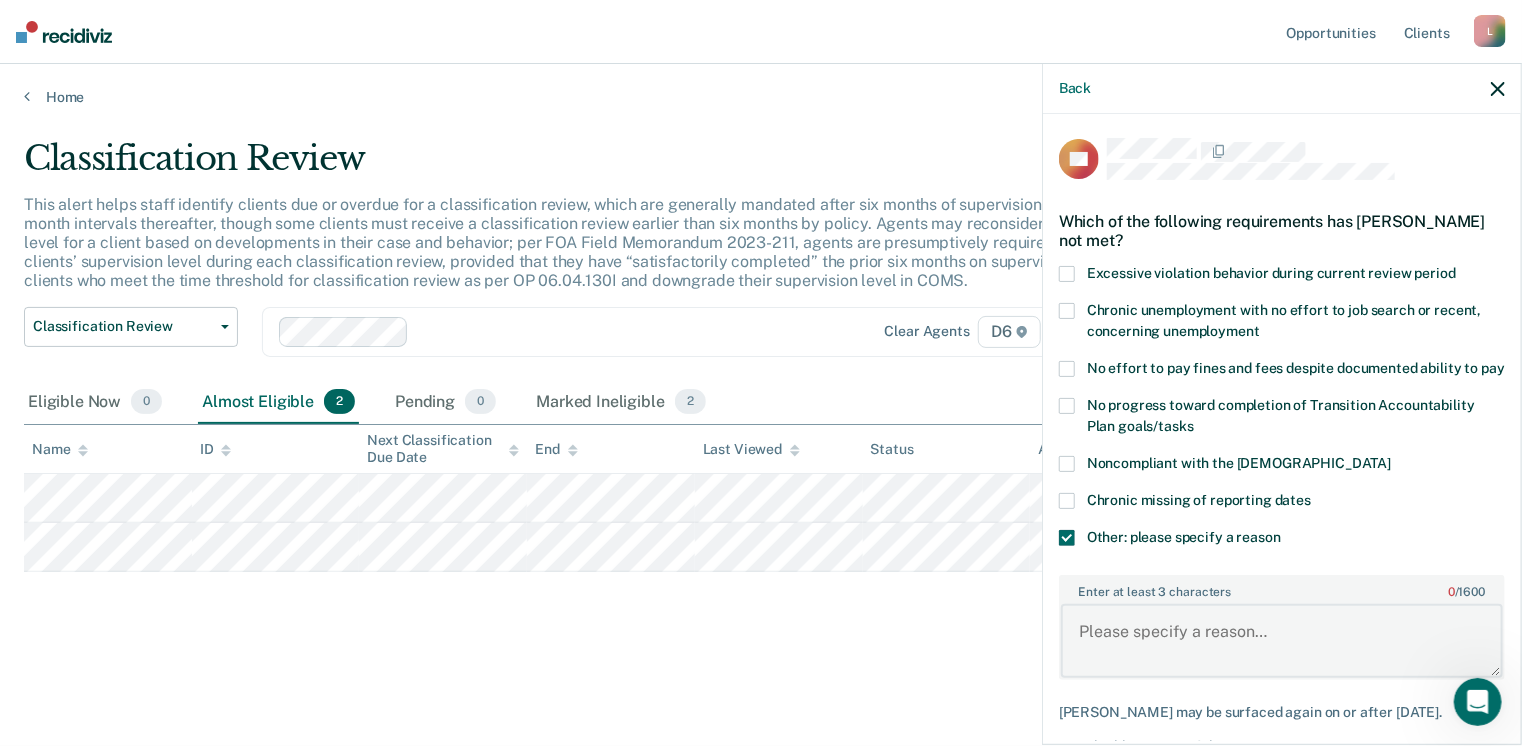click on "Enter at least 3 characters 0  /  1600" at bounding box center (1282, 641) 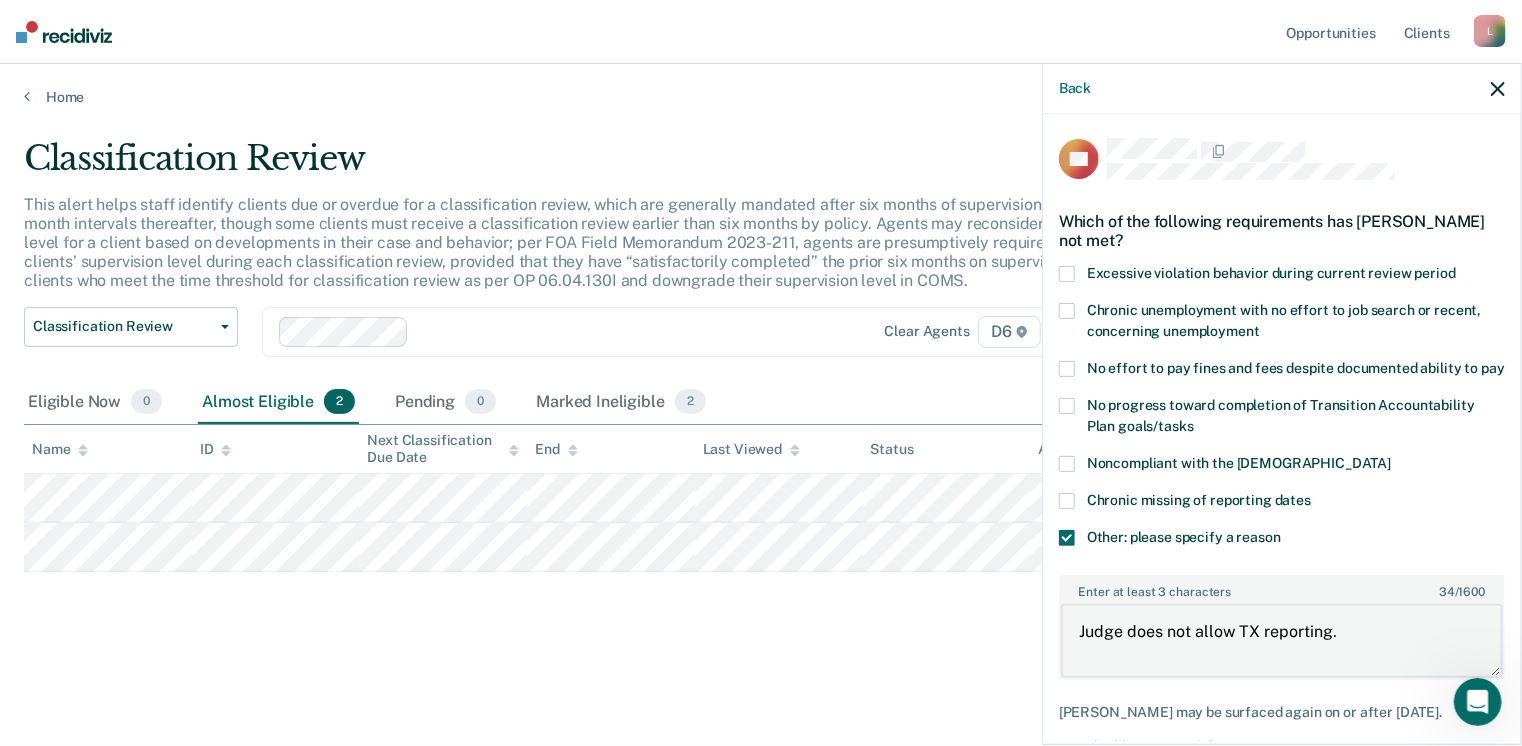 scroll, scrollTop: 123, scrollLeft: 0, axis: vertical 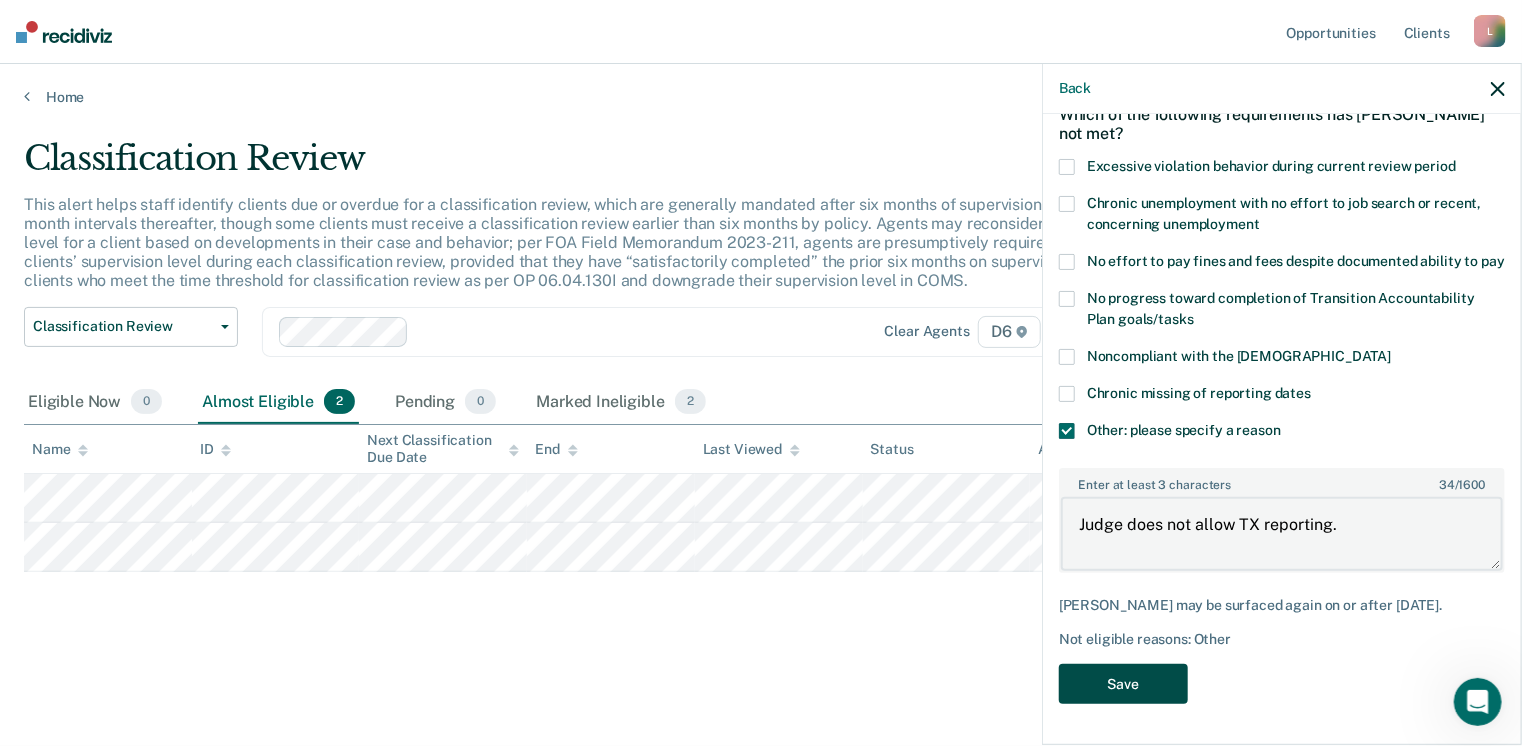 type on "Judge does not allow TX reporting." 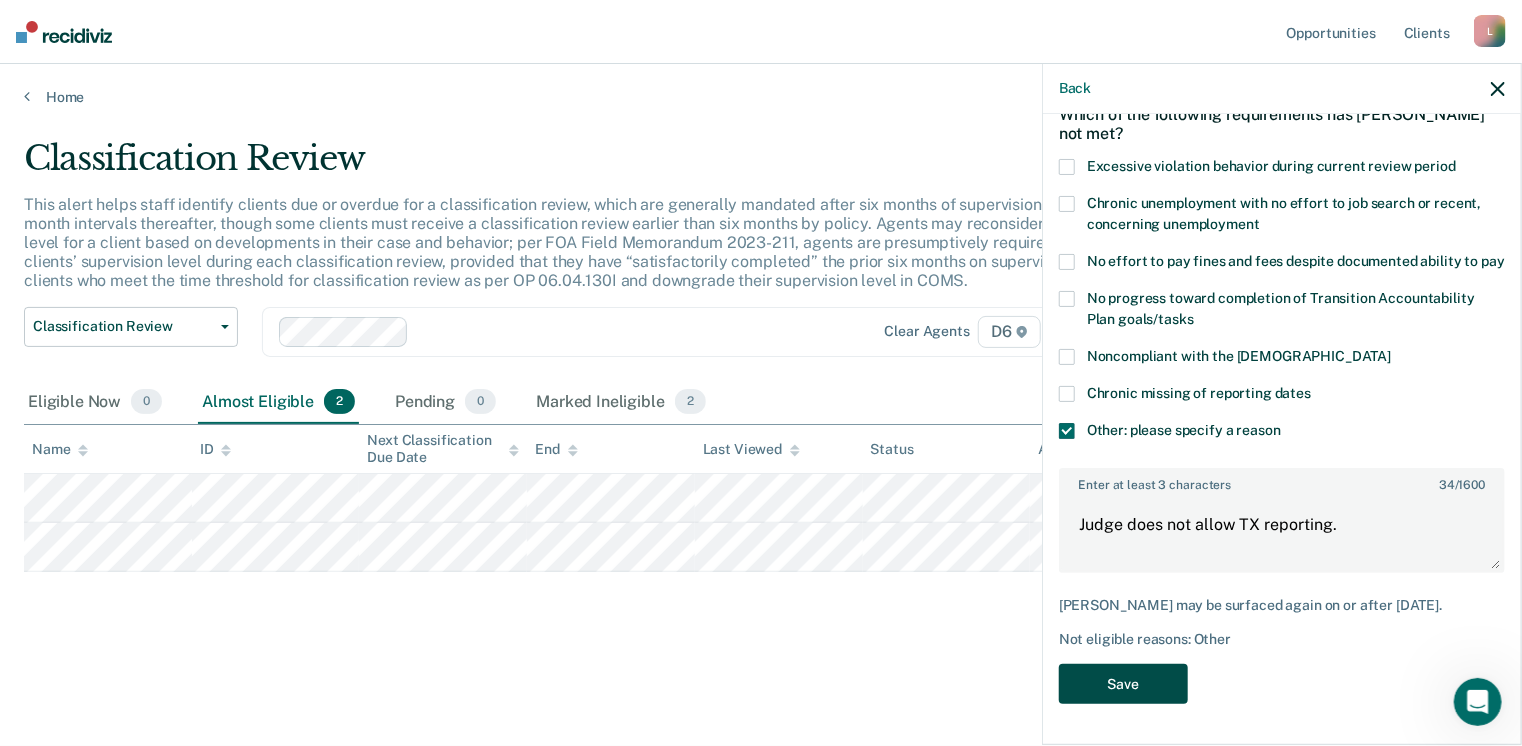 click on "Save" at bounding box center (1123, 684) 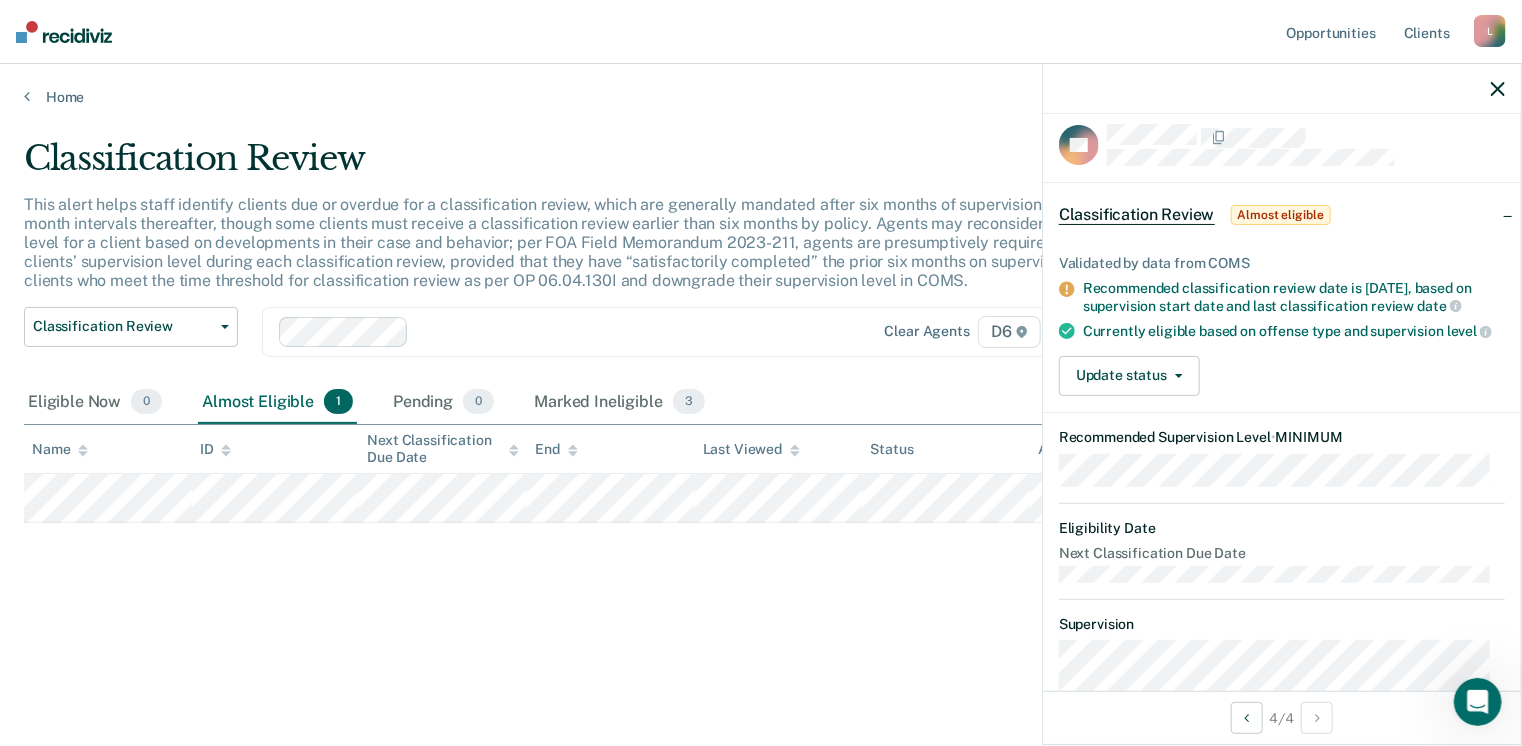 scroll, scrollTop: 15, scrollLeft: 0, axis: vertical 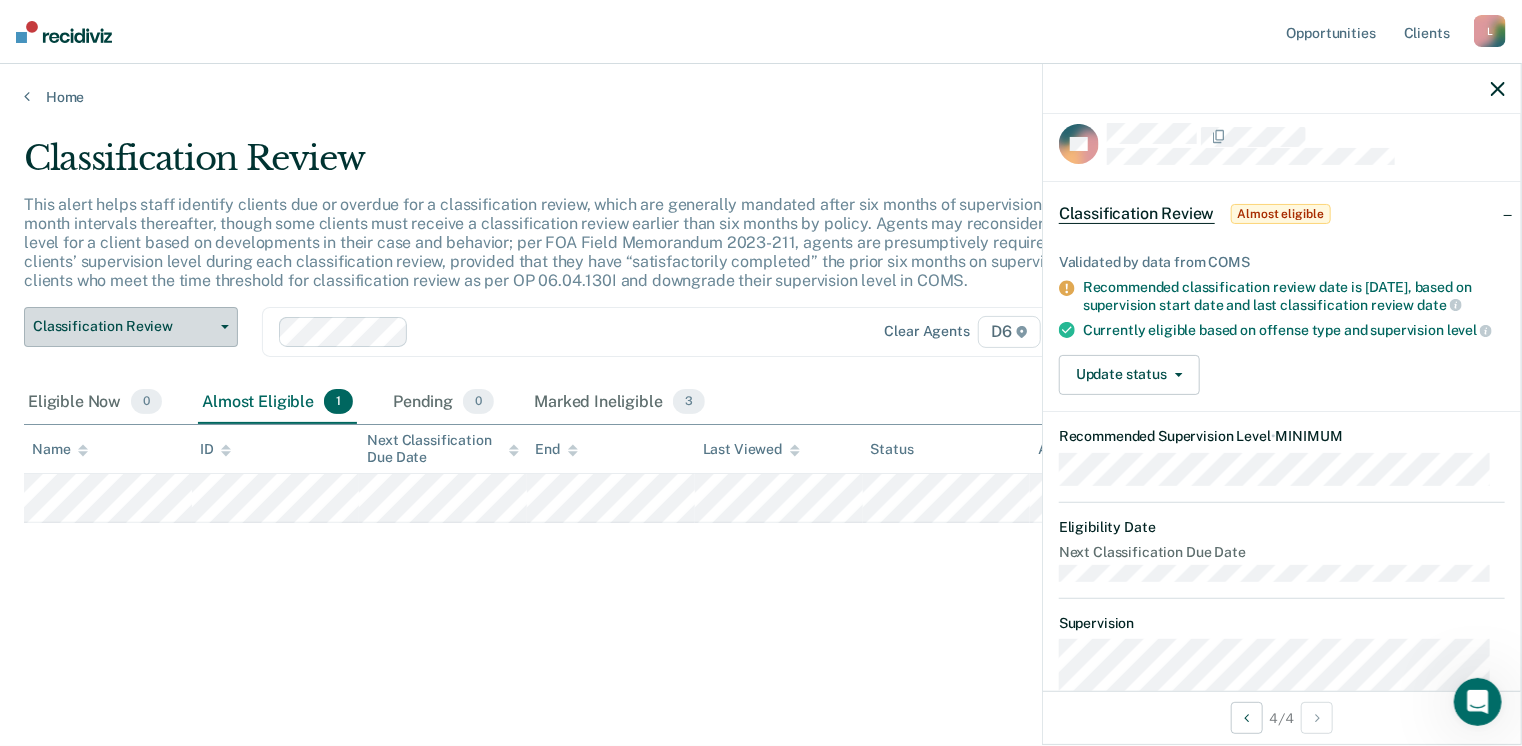 click on "Classification Review" at bounding box center (123, 326) 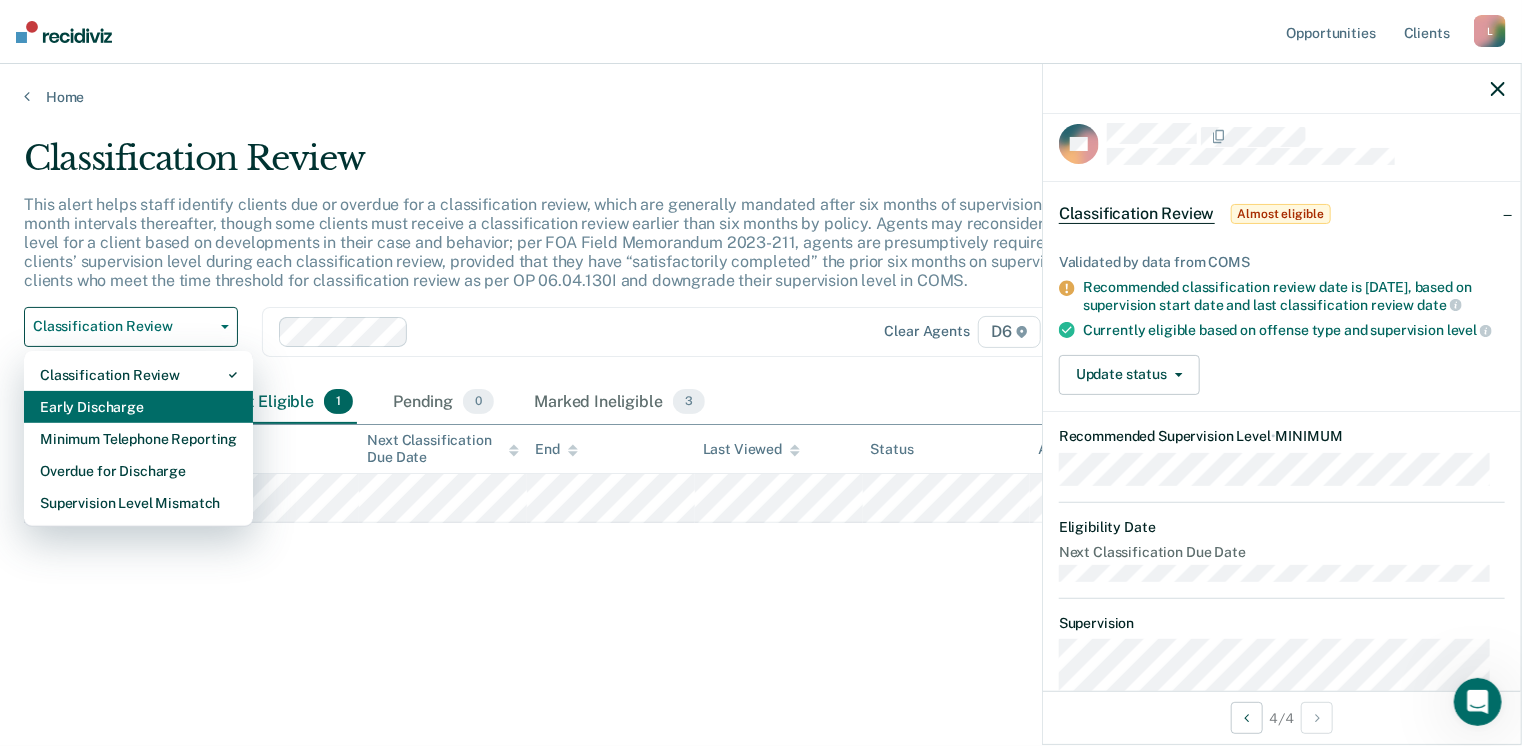 click on "Early Discharge" at bounding box center (138, 407) 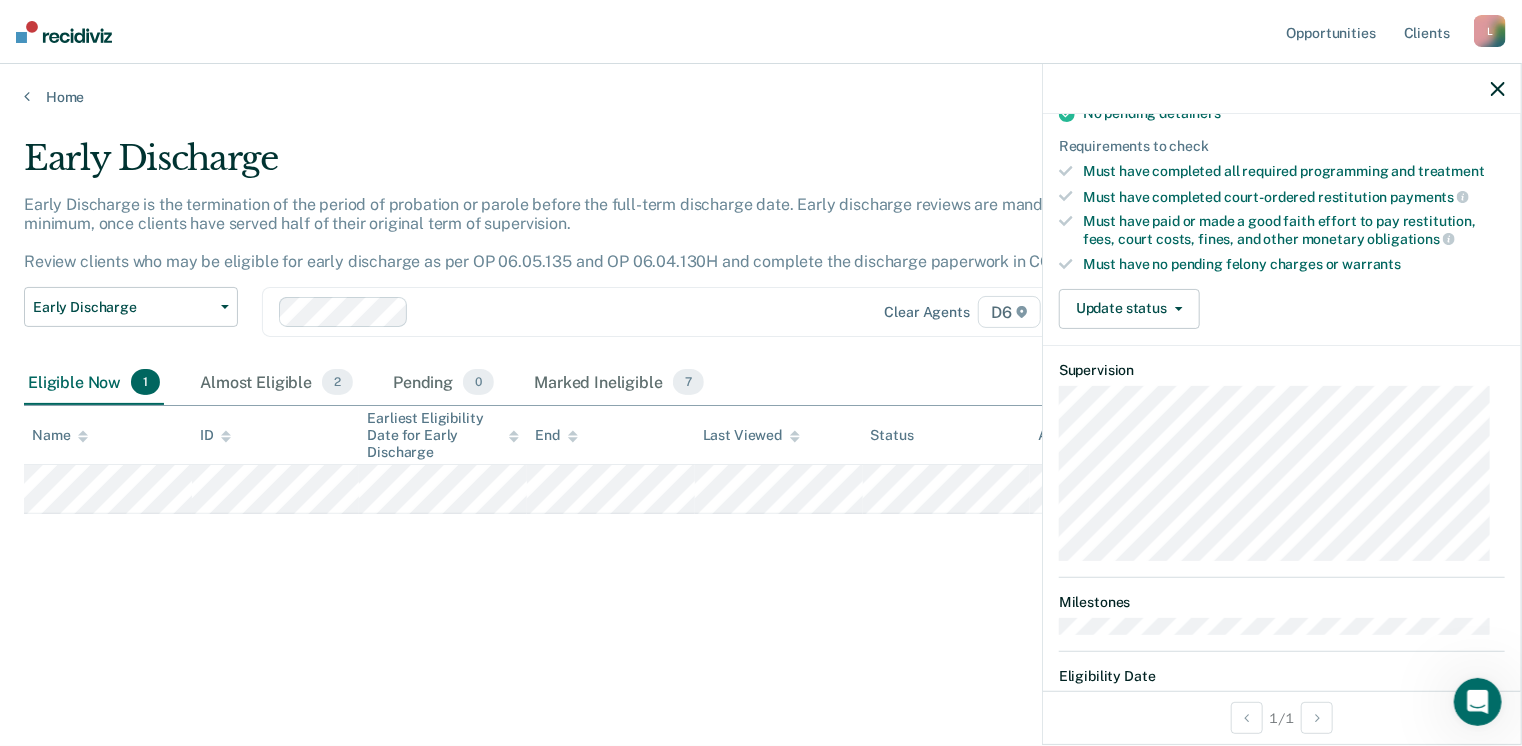 scroll, scrollTop: 456, scrollLeft: 0, axis: vertical 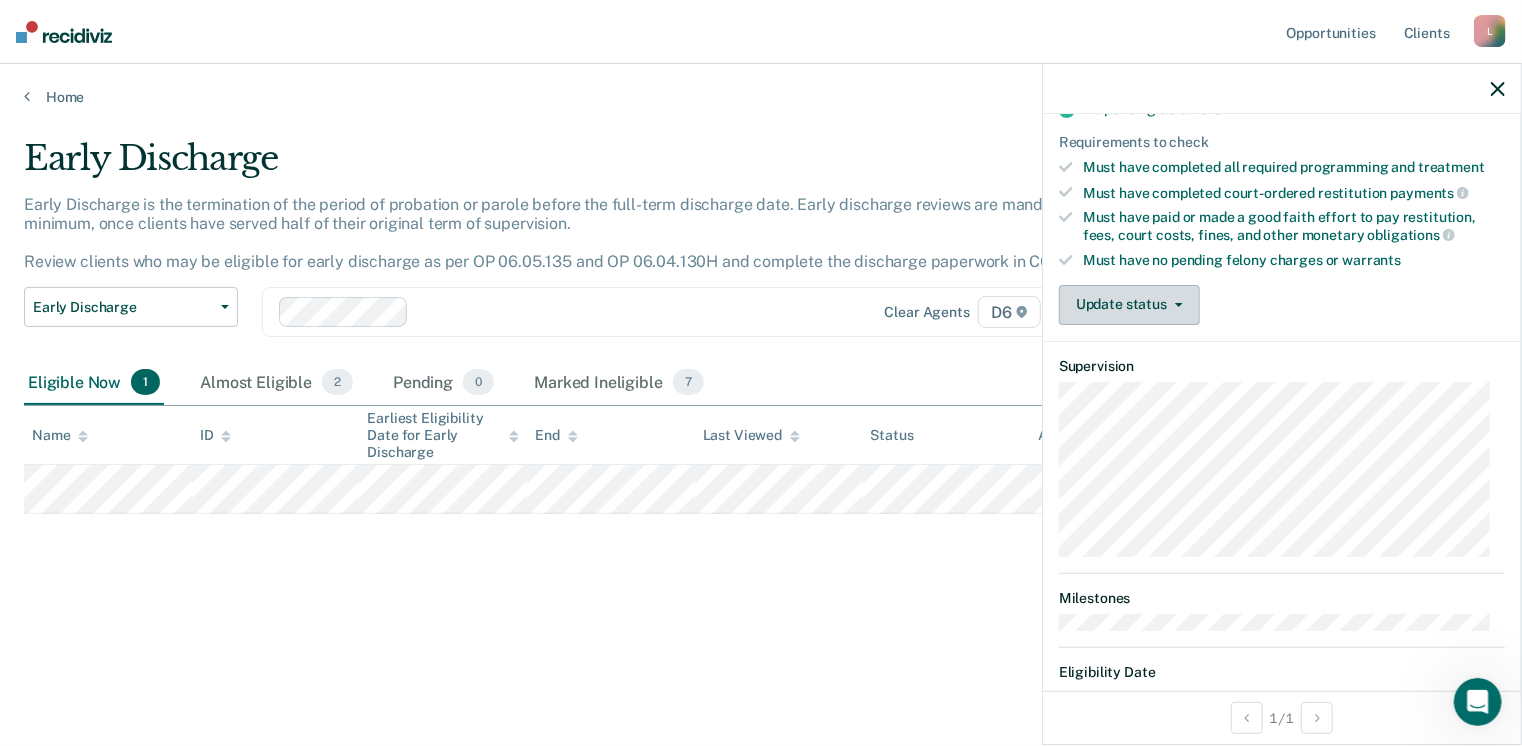 click on "Update status" at bounding box center (1129, 305) 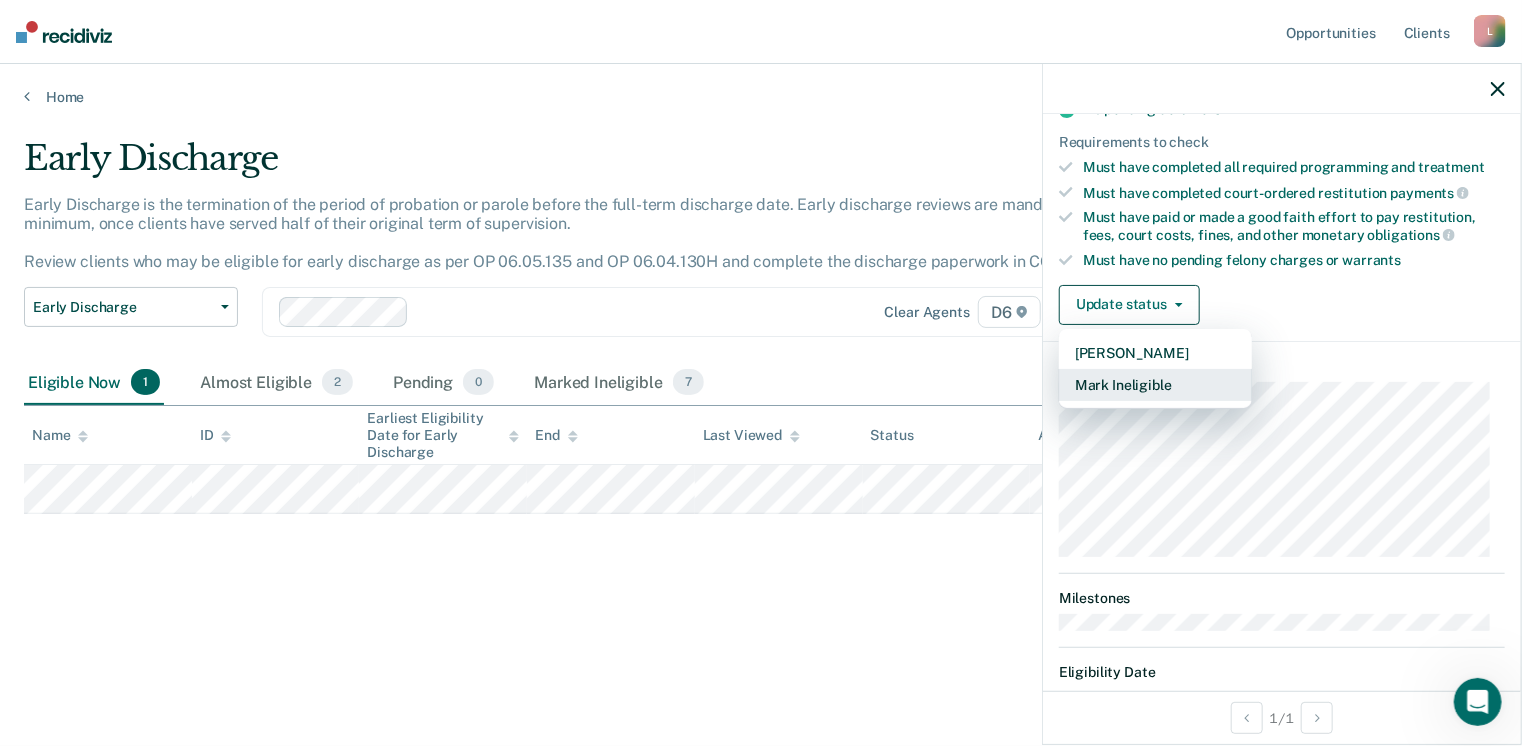 click on "Mark Ineligible" at bounding box center [1155, 385] 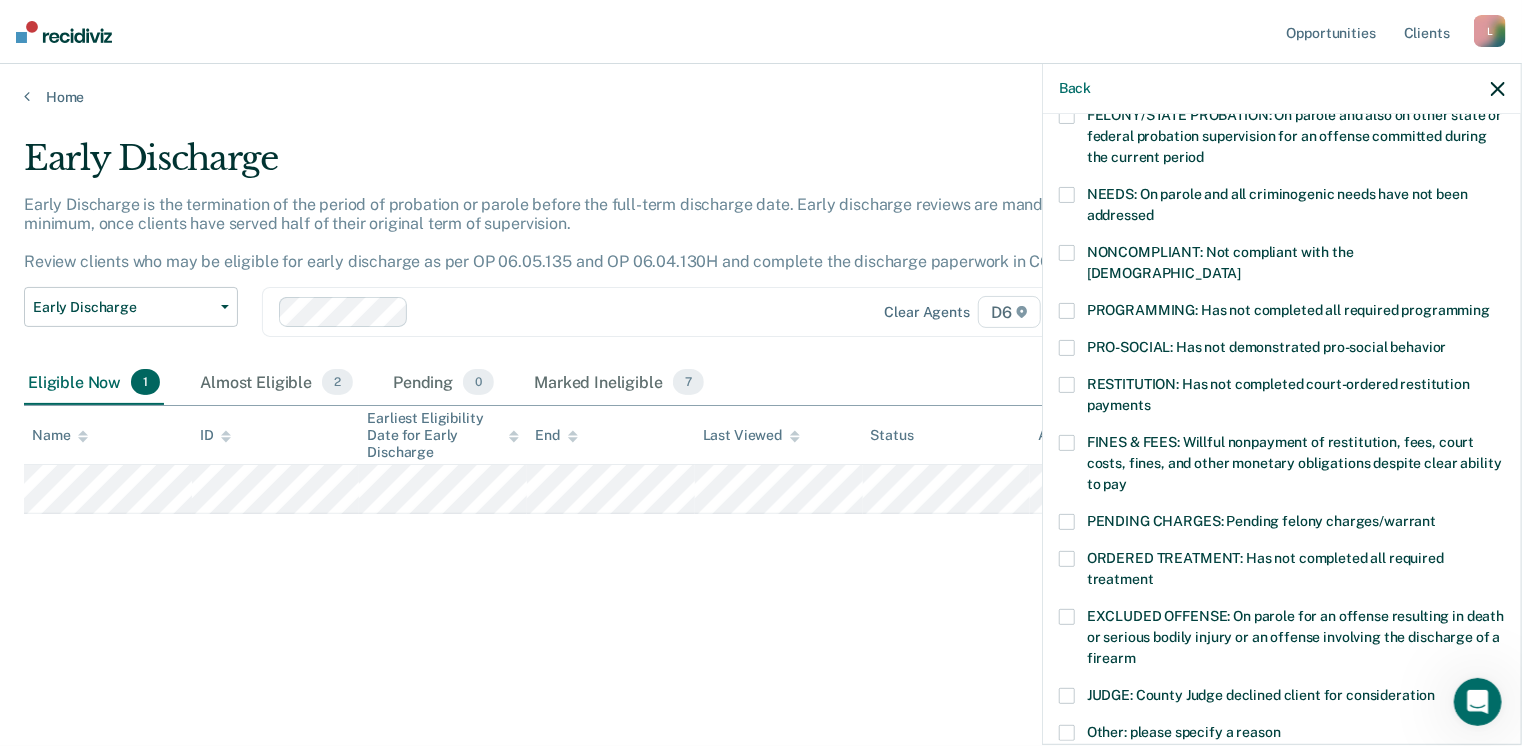 scroll, scrollTop: 272, scrollLeft: 0, axis: vertical 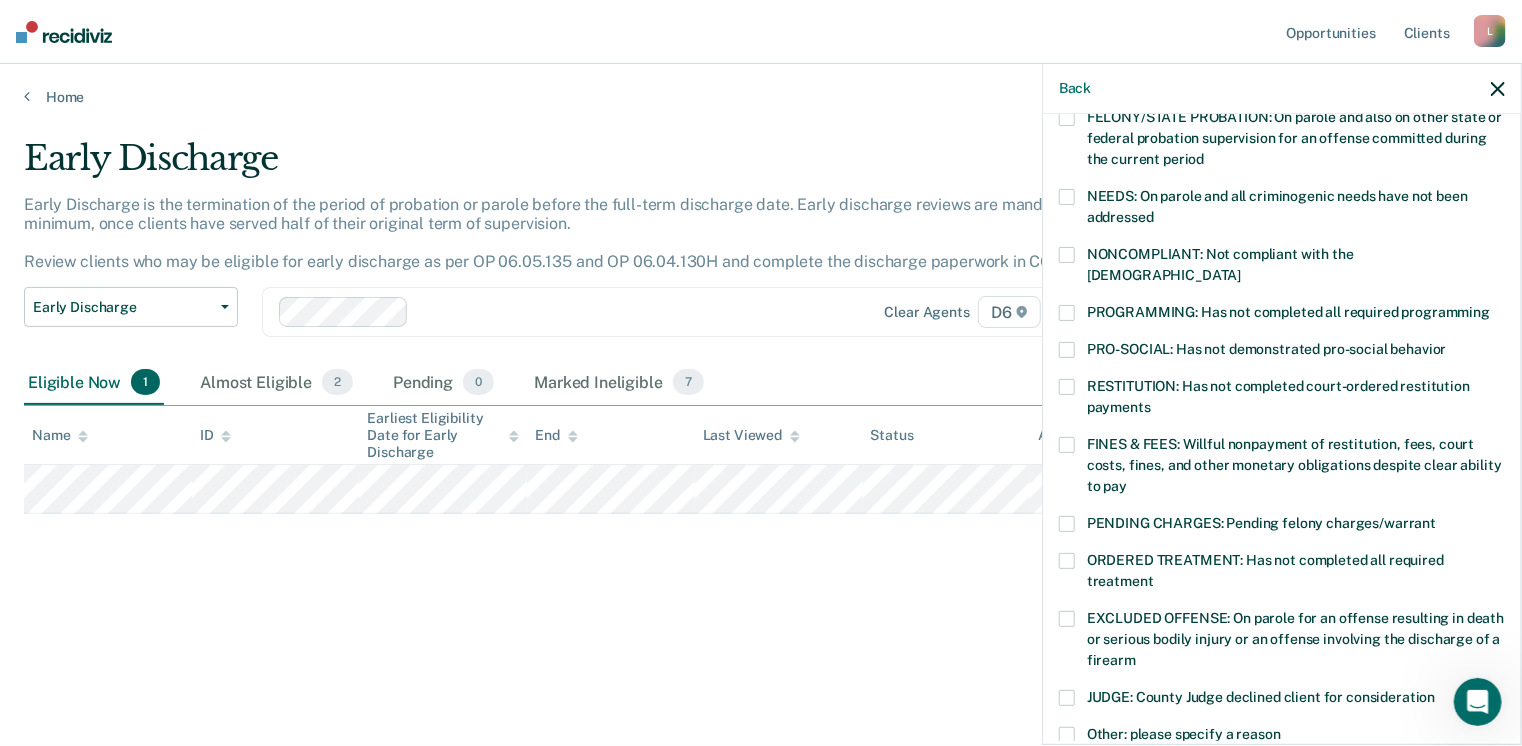 click on "PROGRAMMING: Has not completed all required programming" at bounding box center (1282, 315) 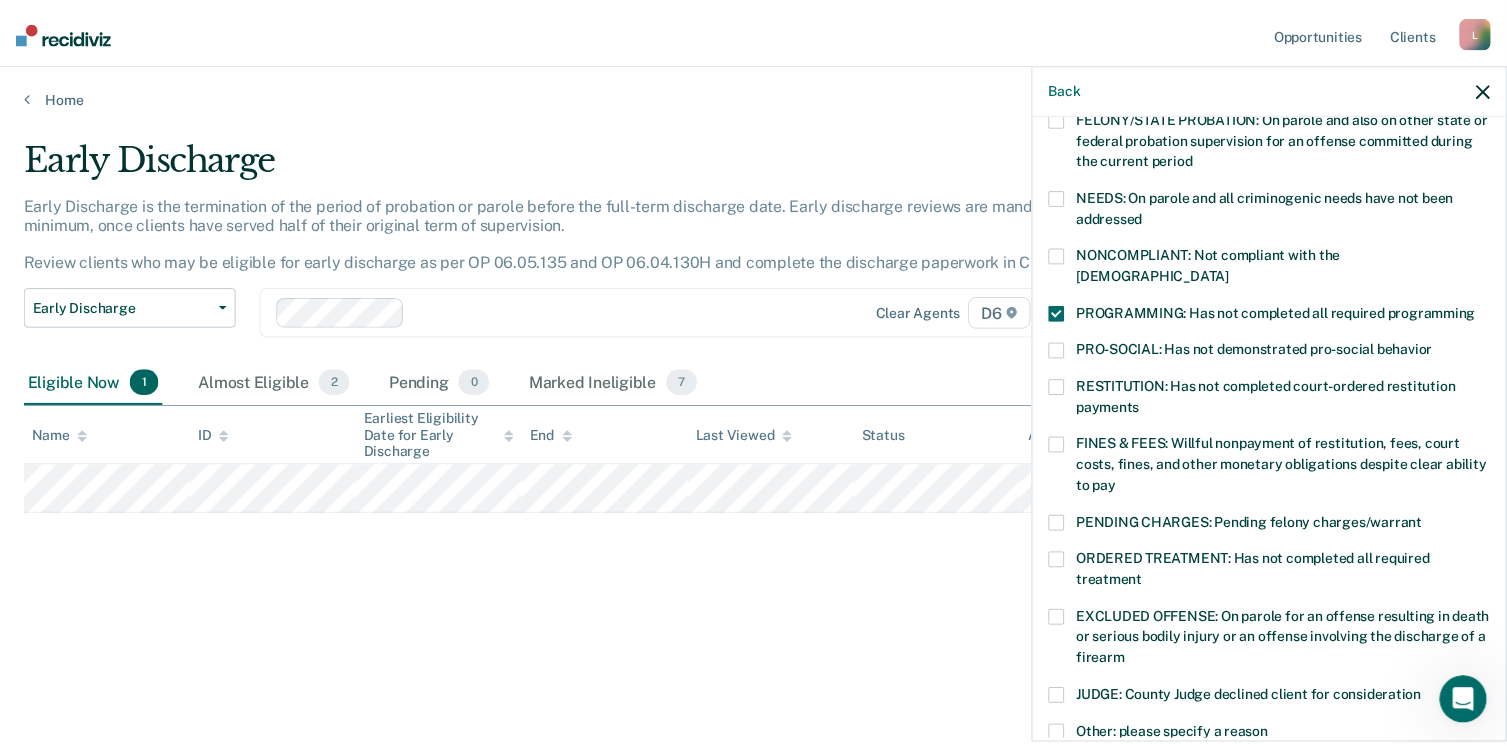 scroll, scrollTop: 551, scrollLeft: 0, axis: vertical 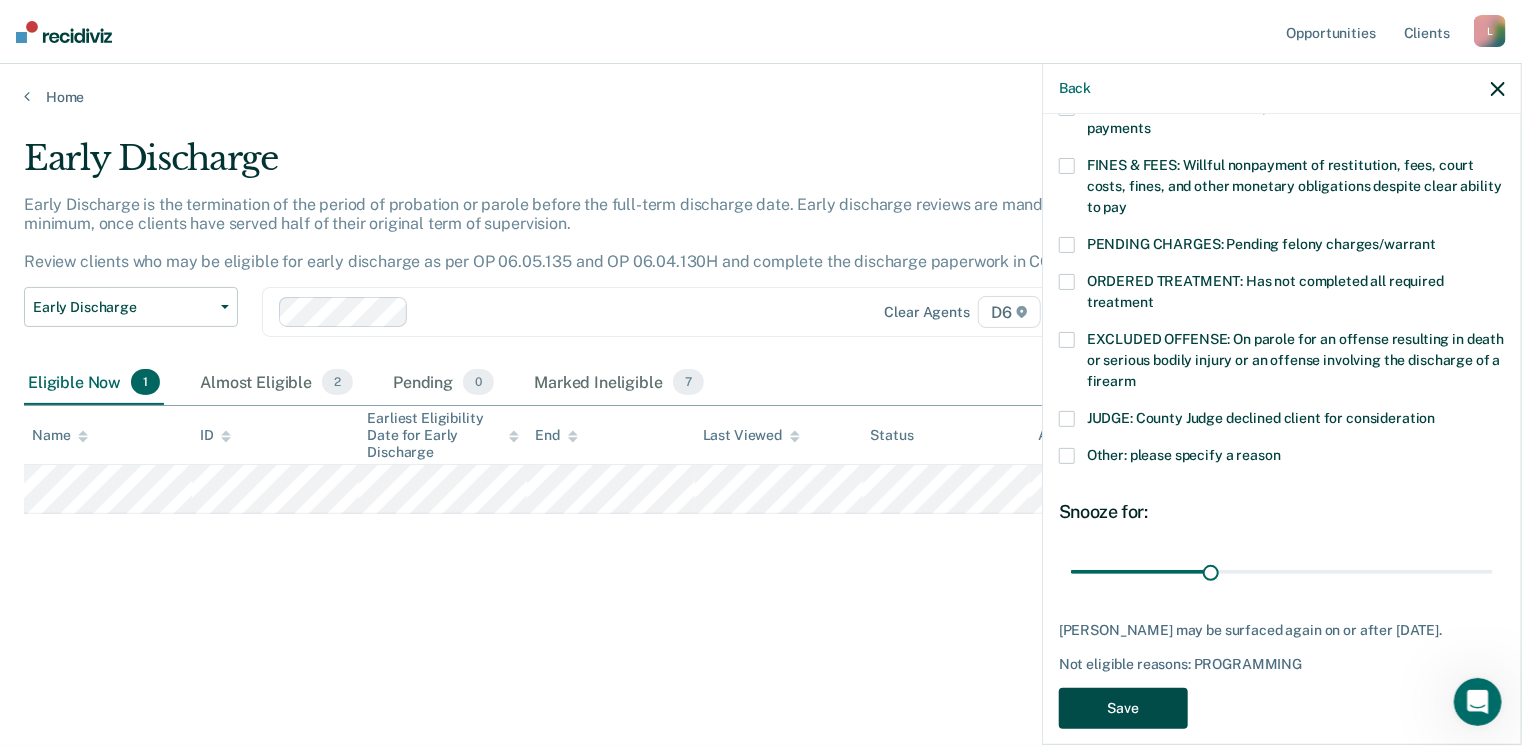click on "Save" at bounding box center (1123, 708) 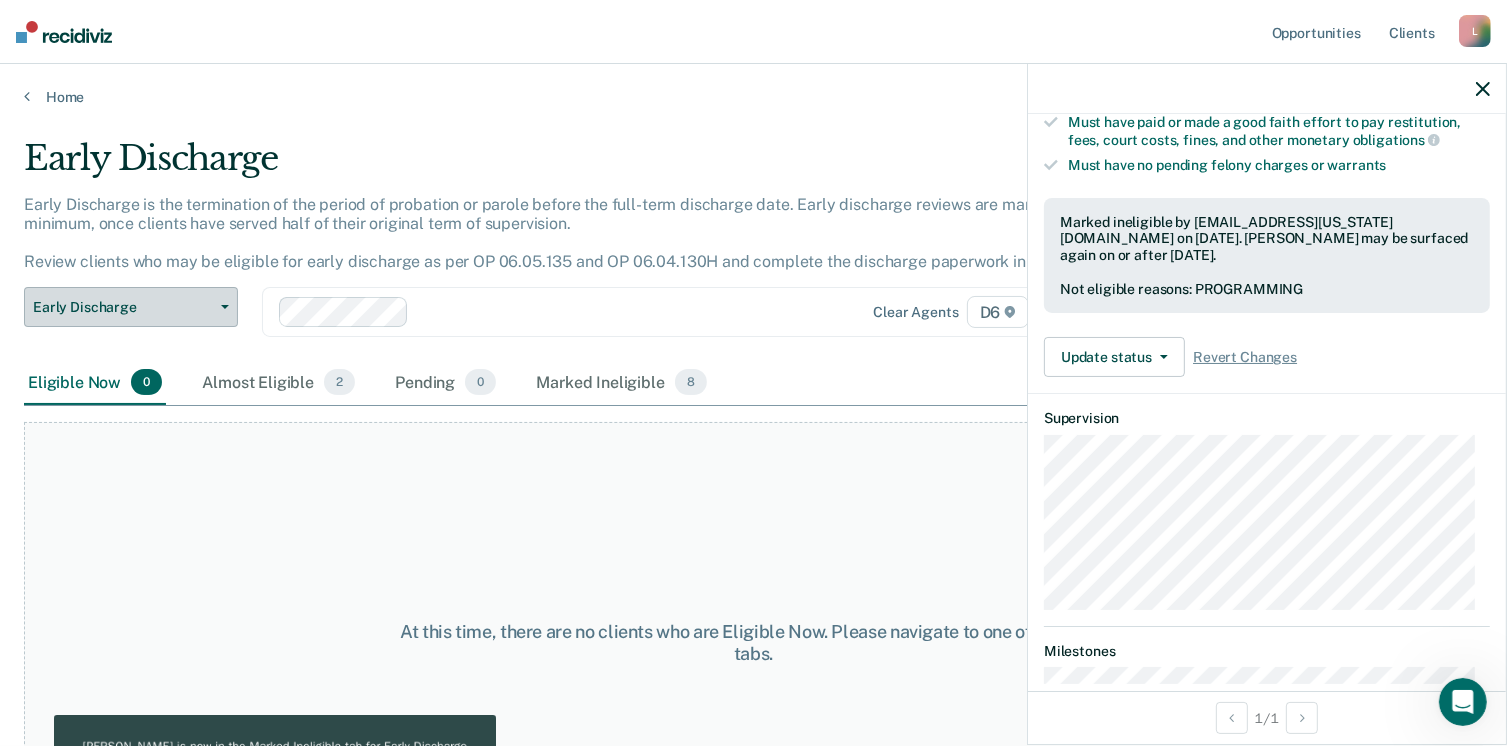 click on "Early Discharge" at bounding box center (123, 307) 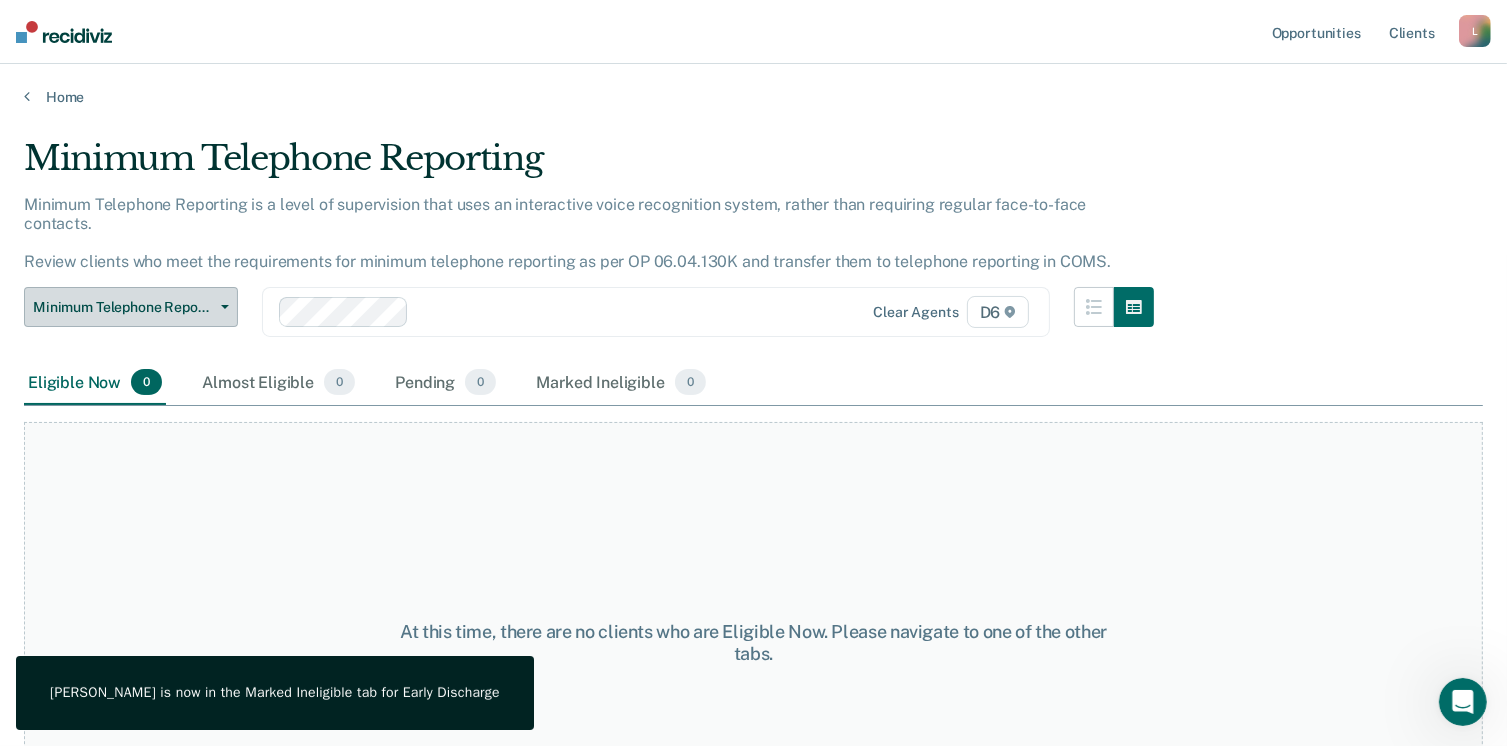 click on "Minimum Telephone Reporting" at bounding box center (123, 307) 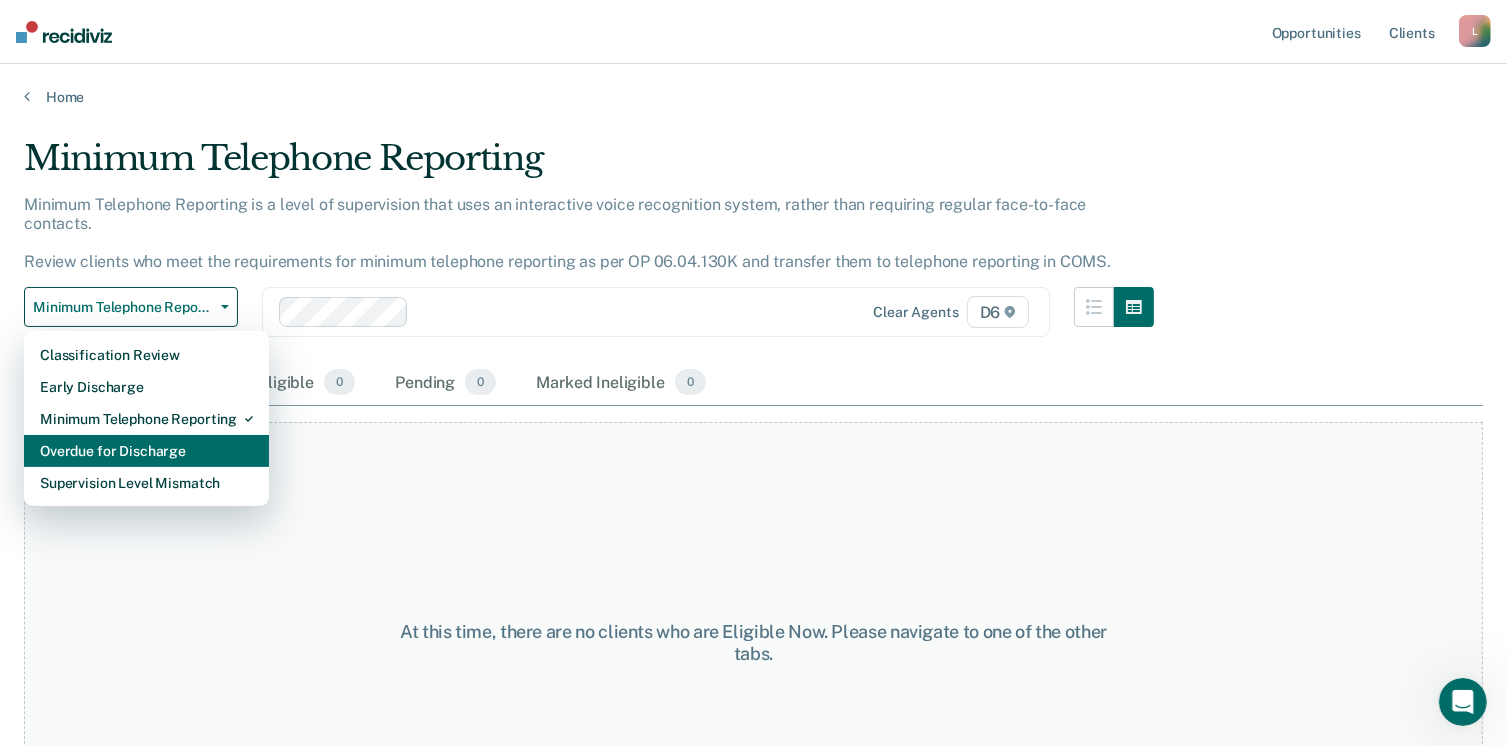click on "Overdue for Discharge" at bounding box center [146, 451] 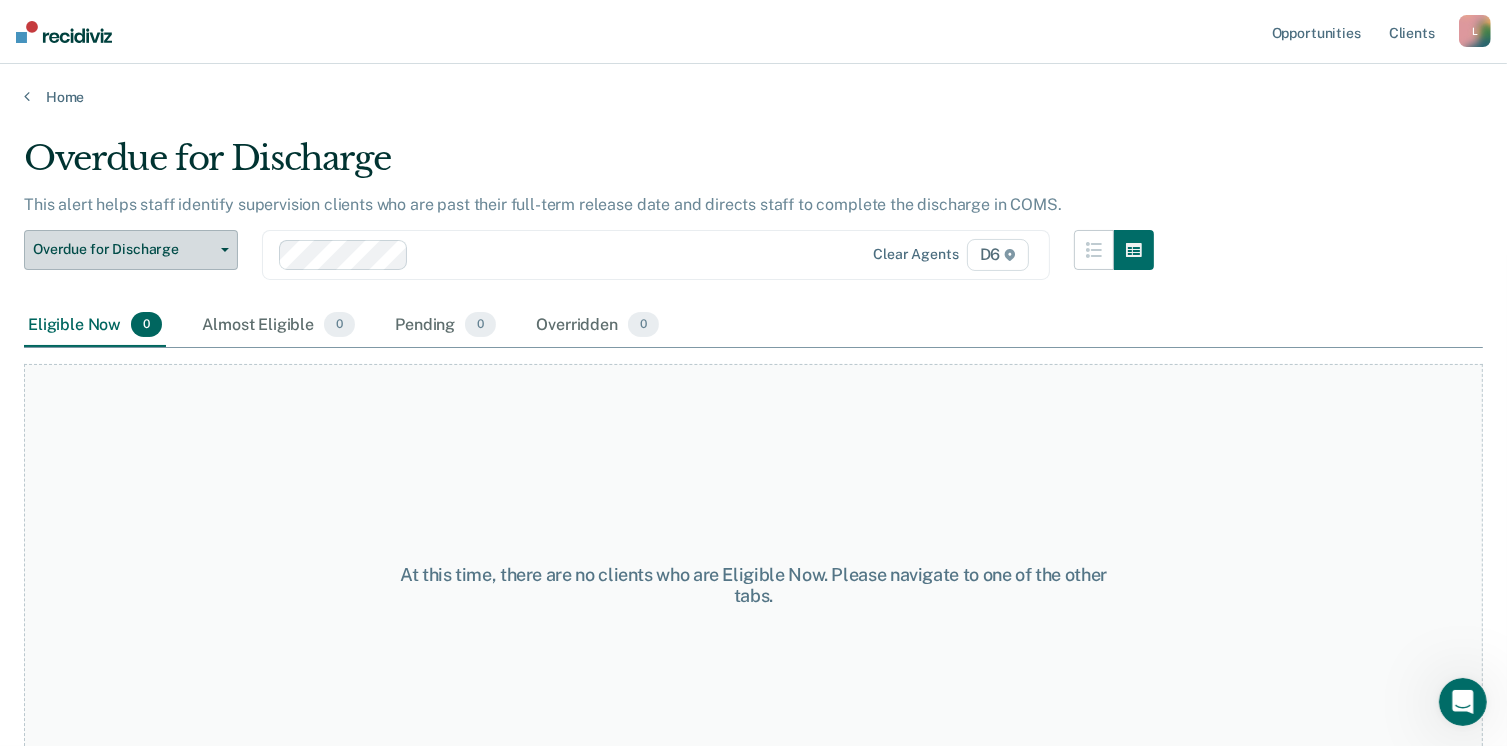 click on "Overdue for Discharge" at bounding box center (131, 250) 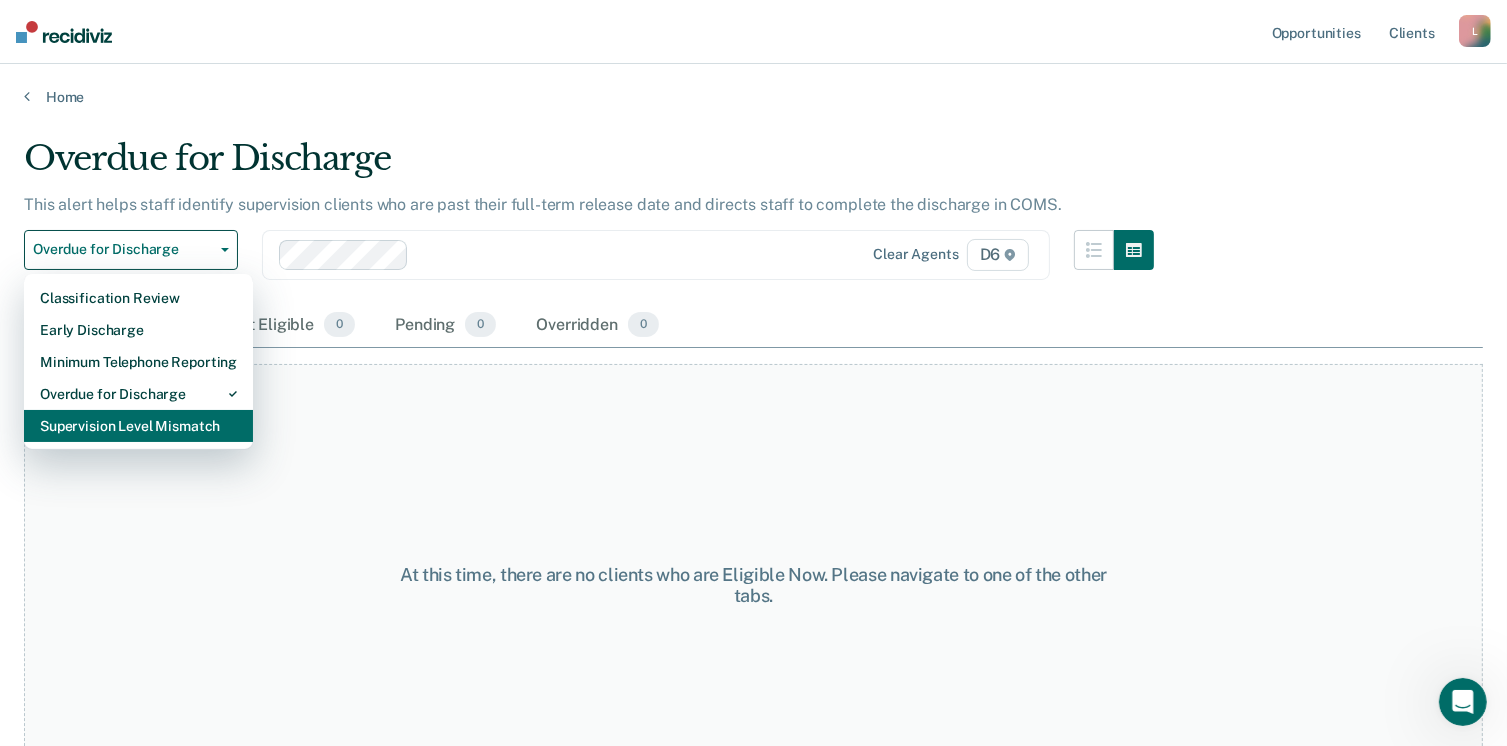 click on "Supervision Level Mismatch" at bounding box center [138, 426] 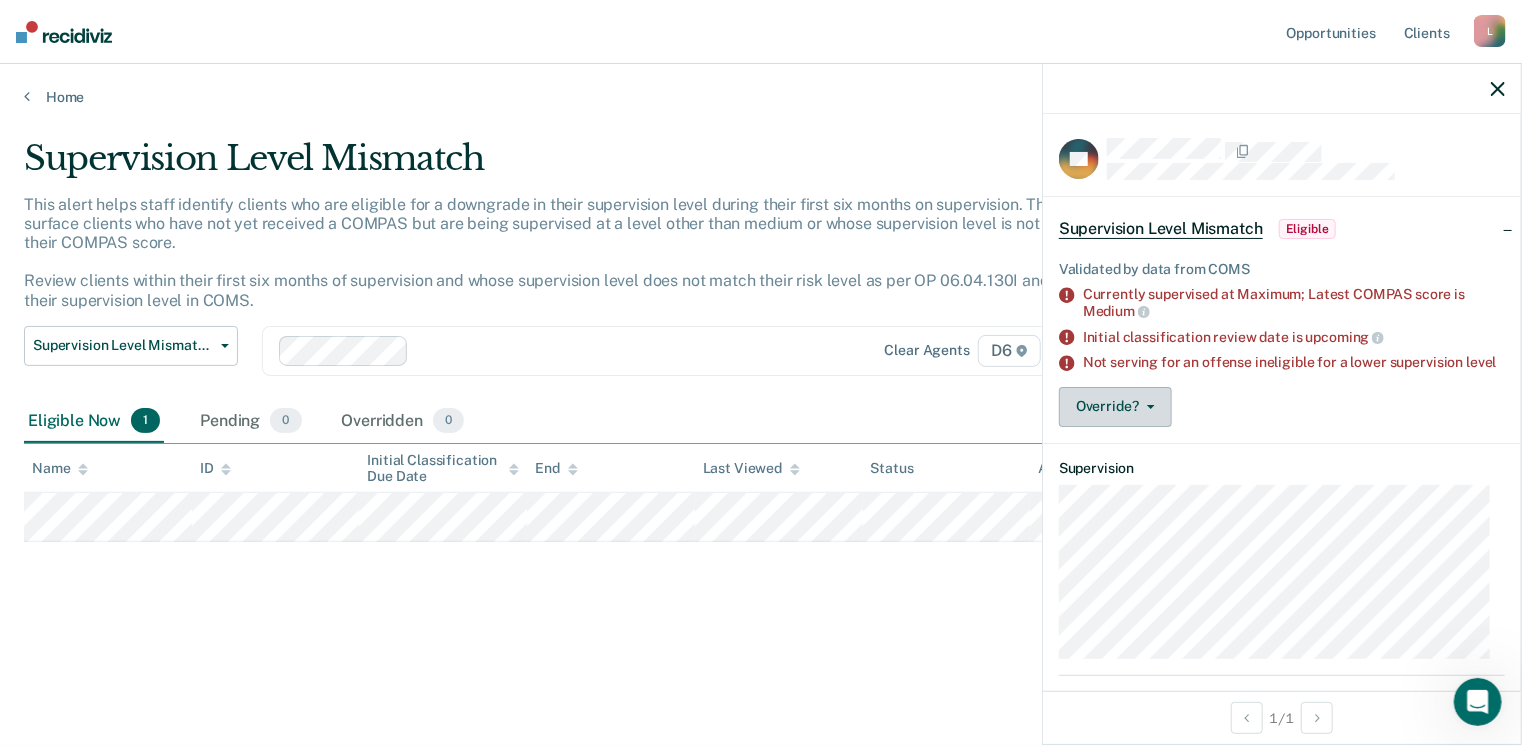click on "Override?" at bounding box center [1115, 407] 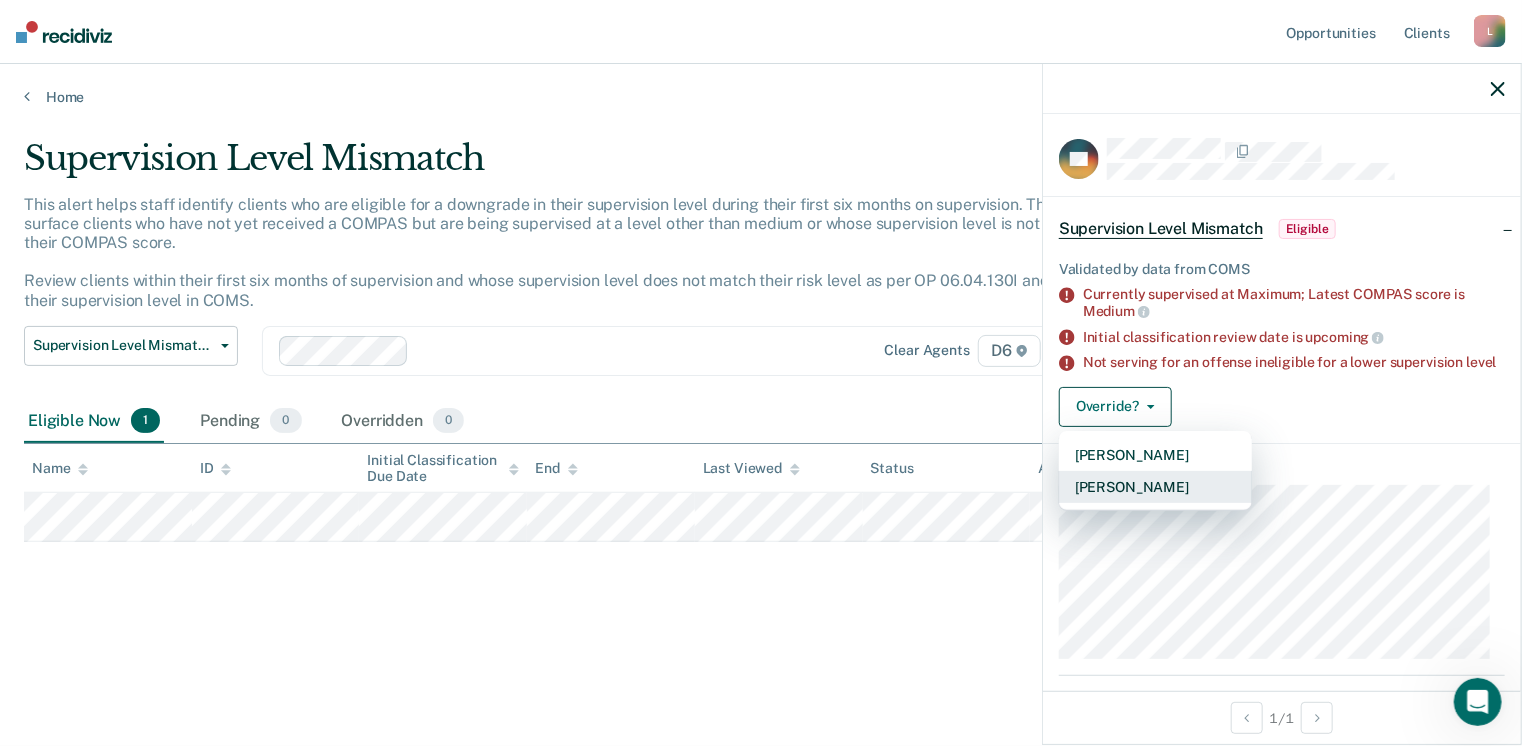 click on "[PERSON_NAME]" at bounding box center [1155, 487] 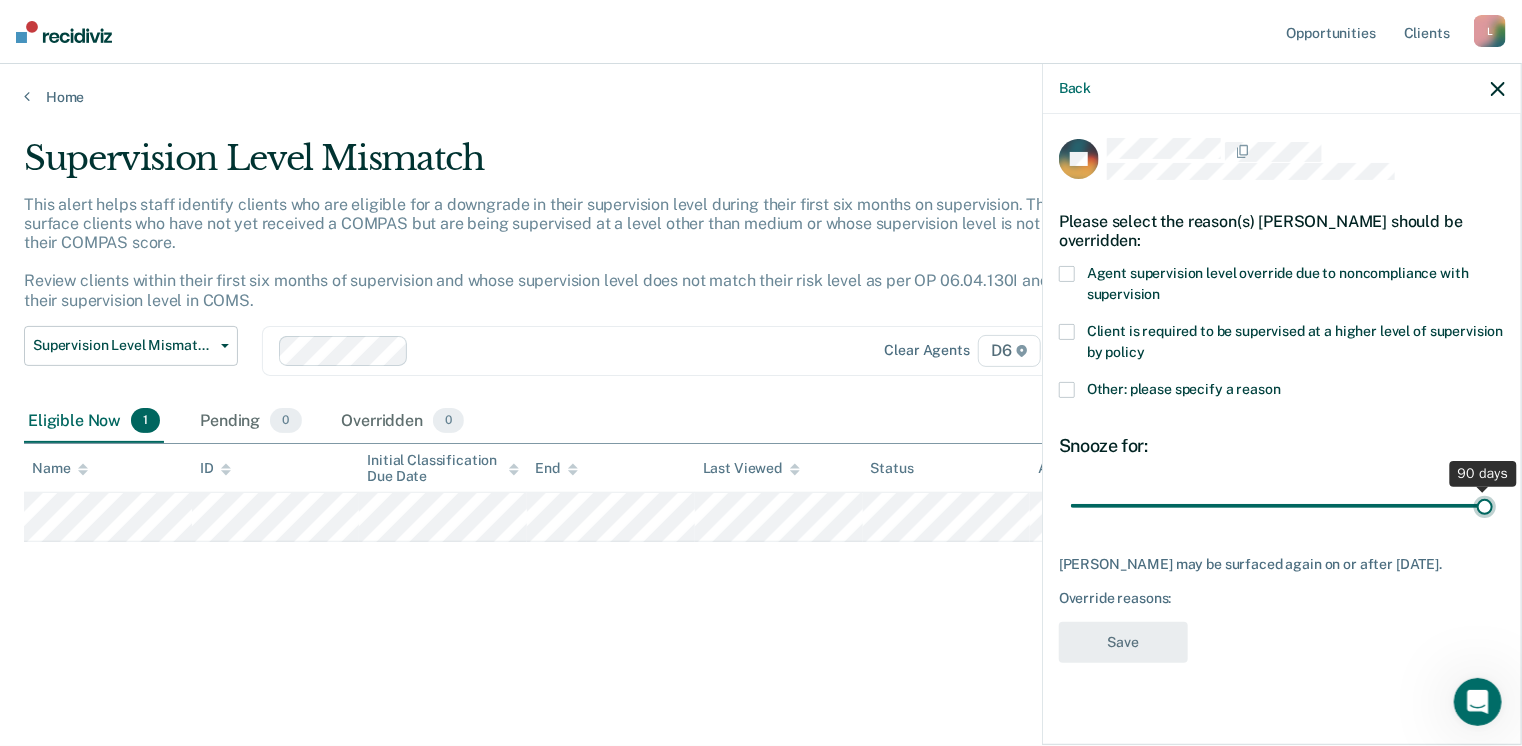 drag, startPoint x: 1211, startPoint y: 513, endPoint x: 1528, endPoint y: 490, distance: 317.83328 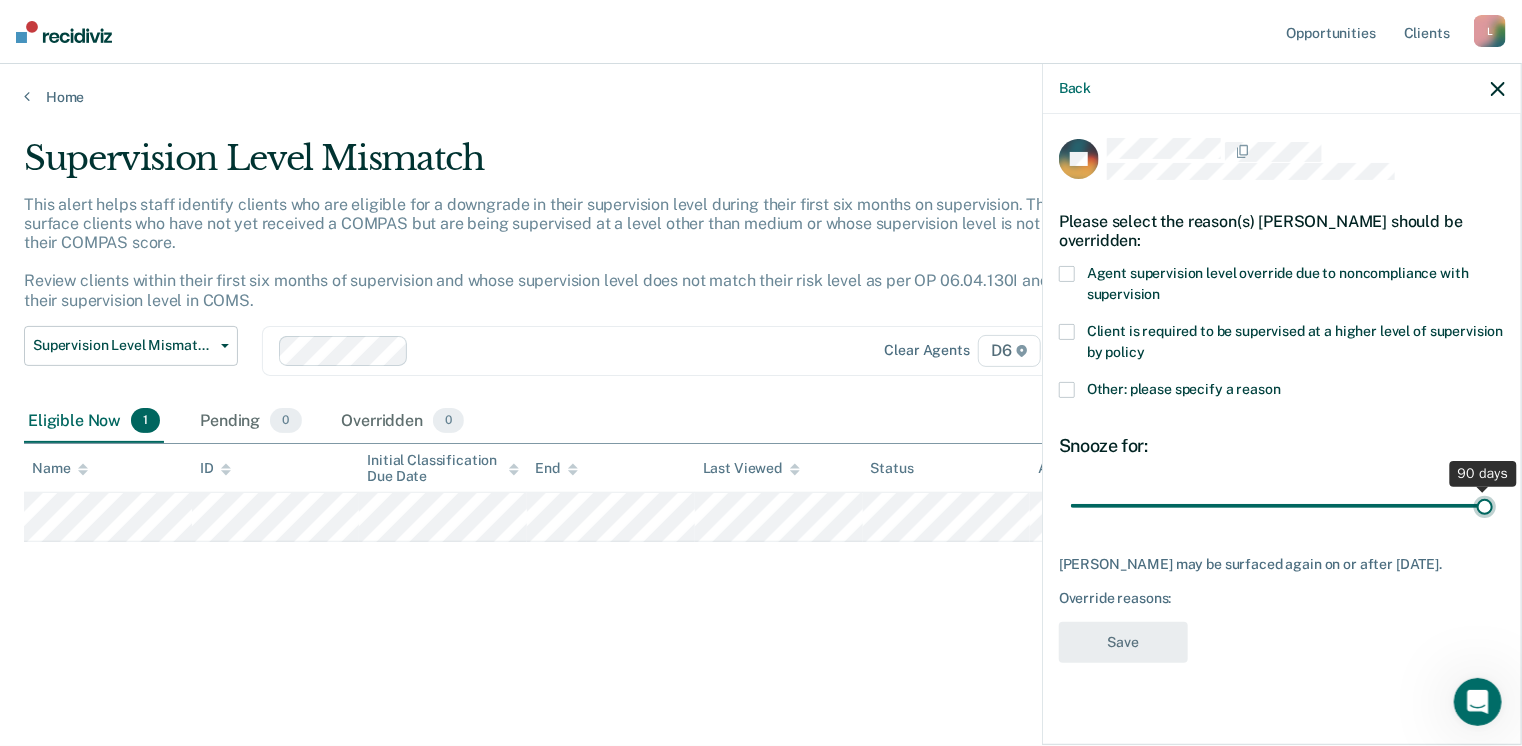 type on "90" 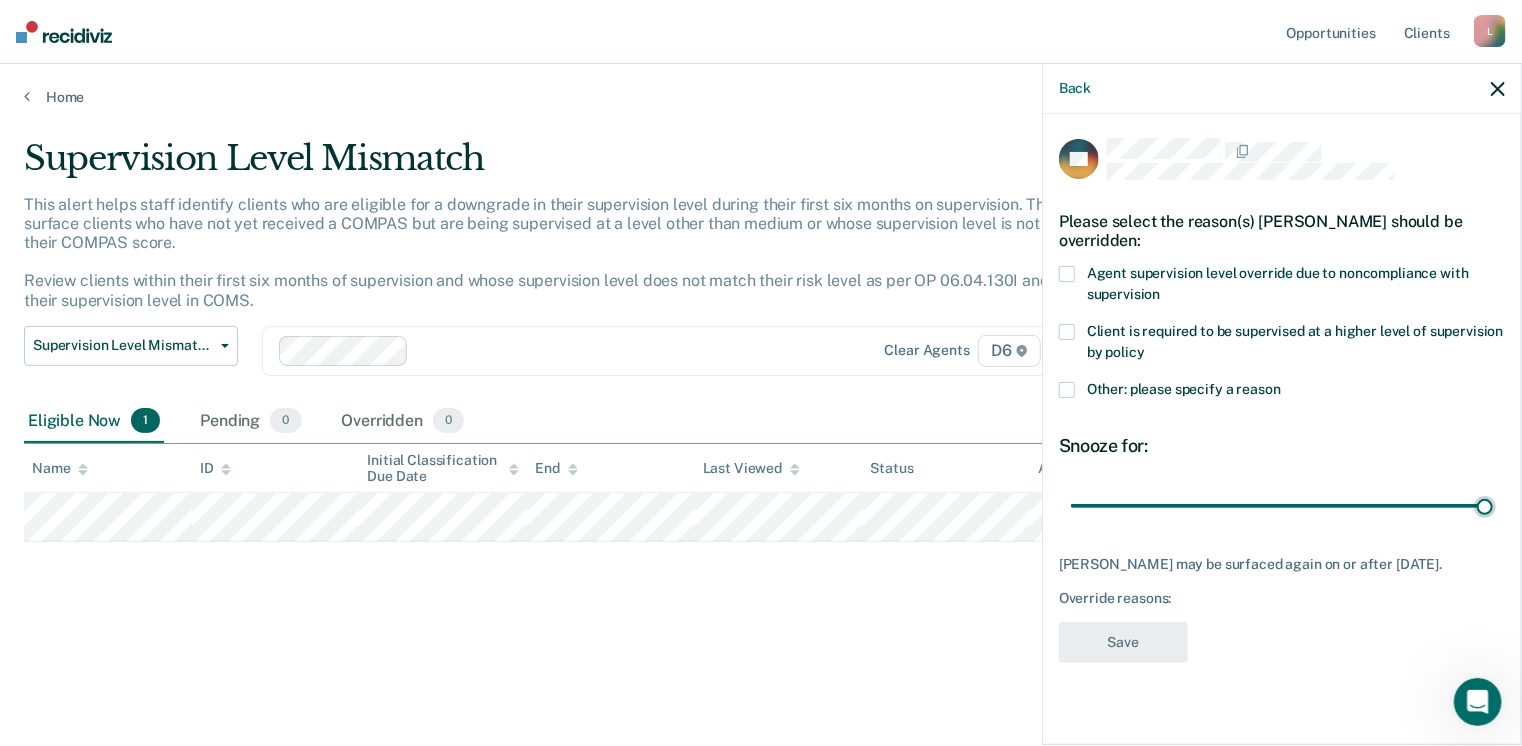click at bounding box center (1067, 274) 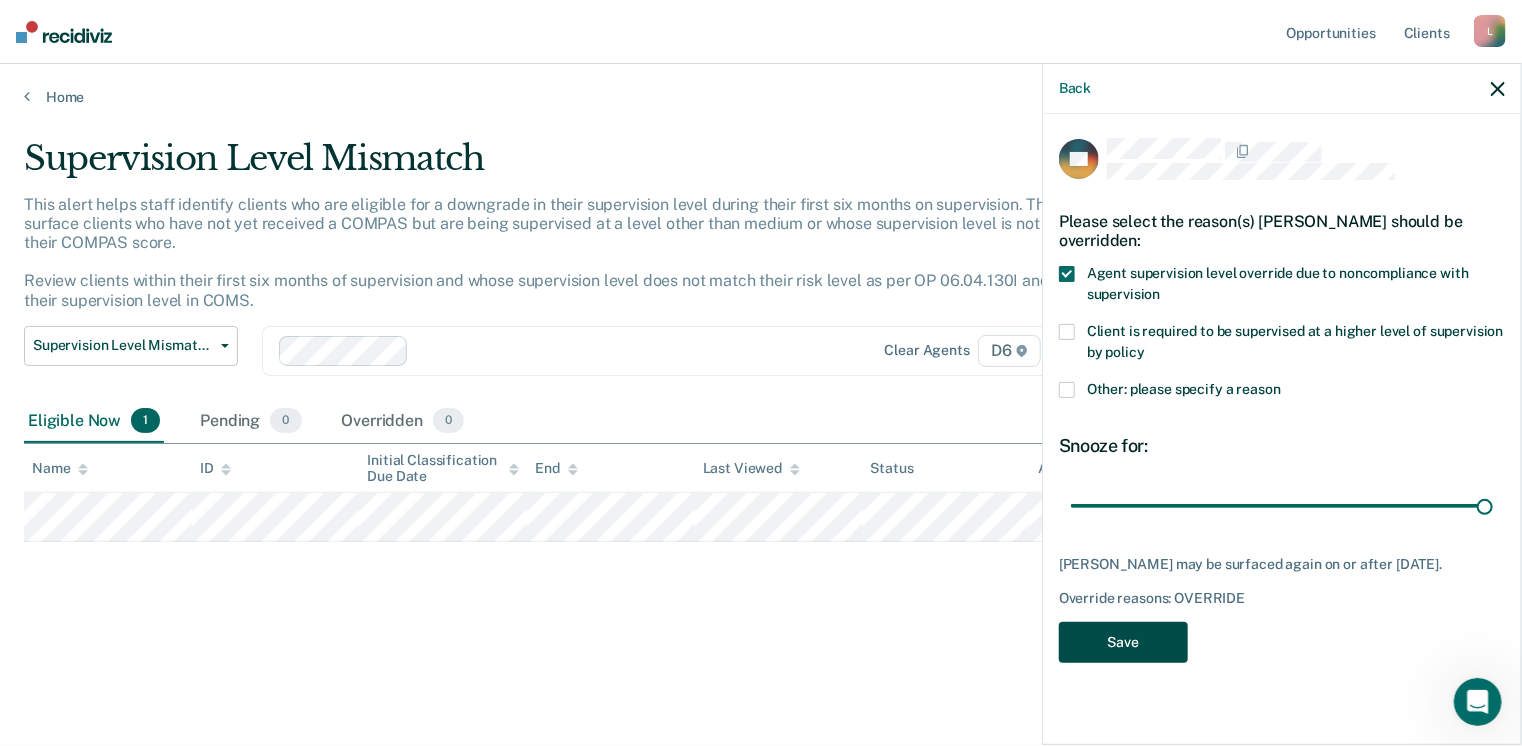 click on "Save" at bounding box center (1123, 642) 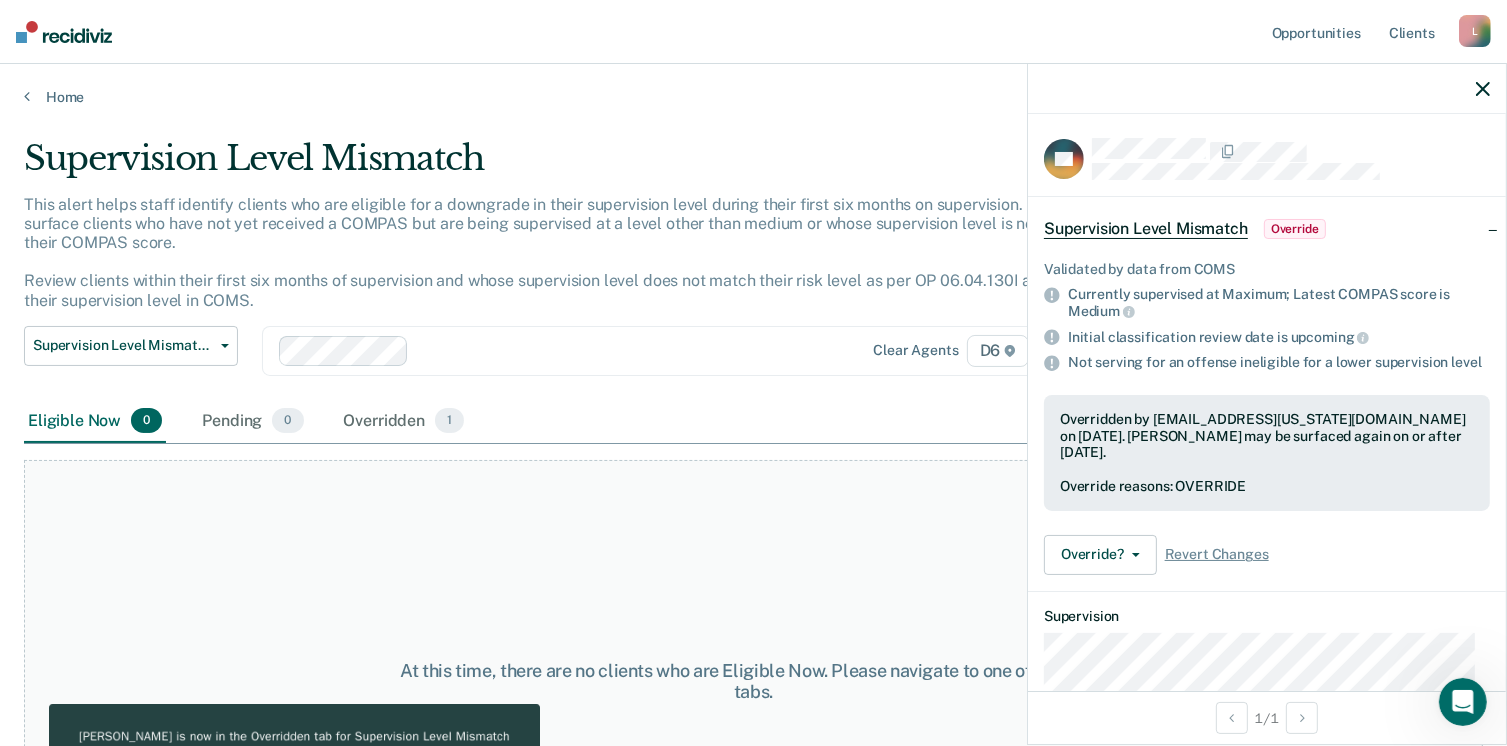 click on "At this time, there are no clients who are Eligible Now. Please navigate to one of the other tabs." at bounding box center [753, 681] 